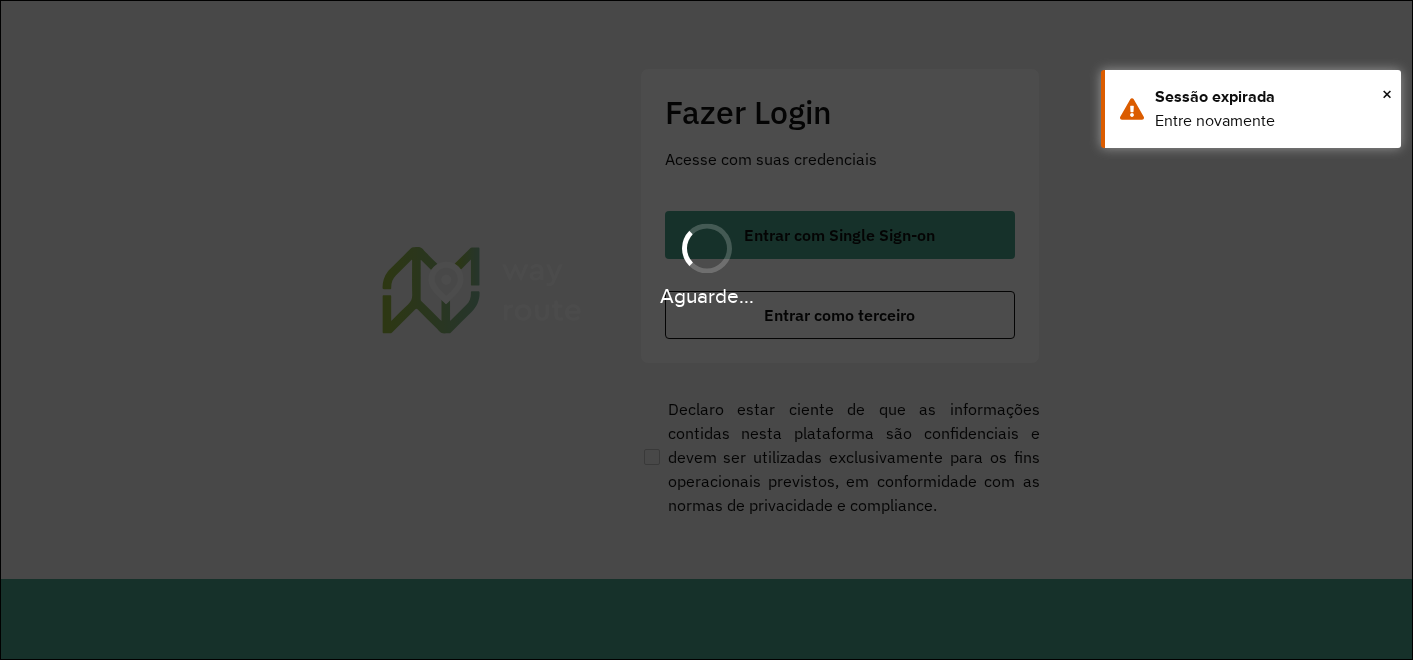 scroll, scrollTop: 0, scrollLeft: 0, axis: both 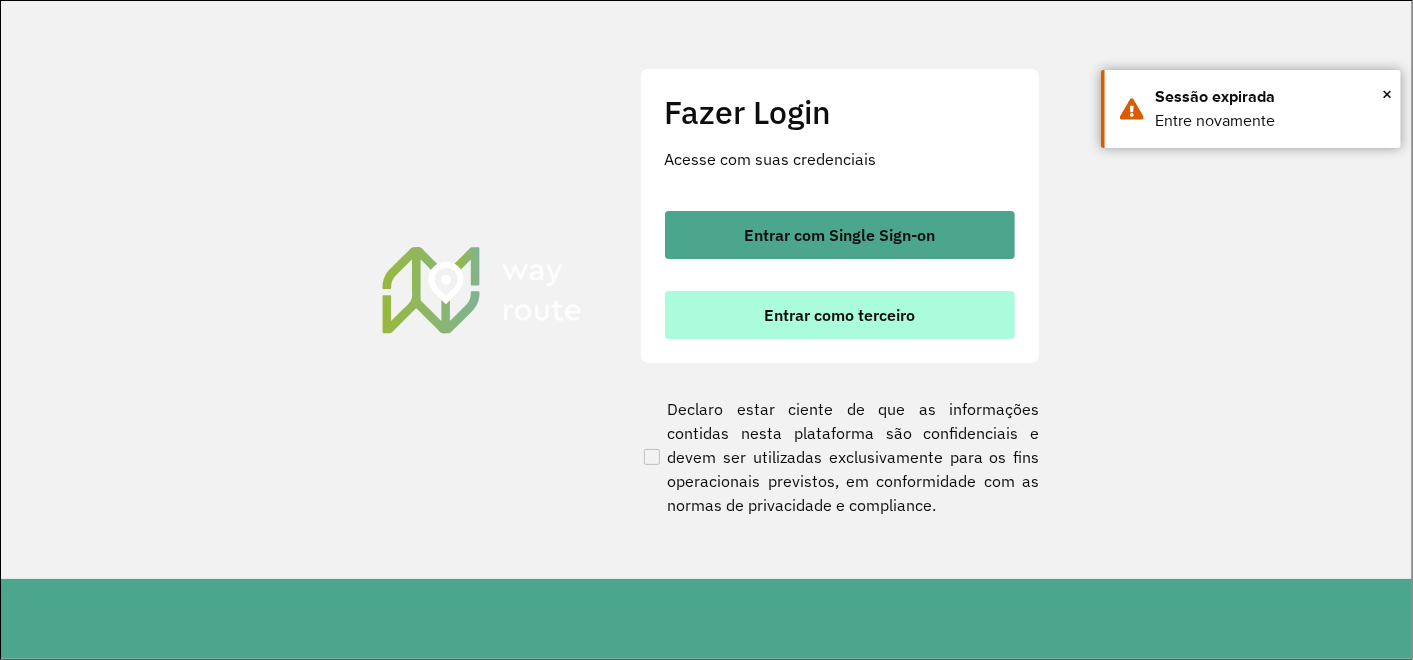 click on "Entrar como terceiro" at bounding box center (839, 315) 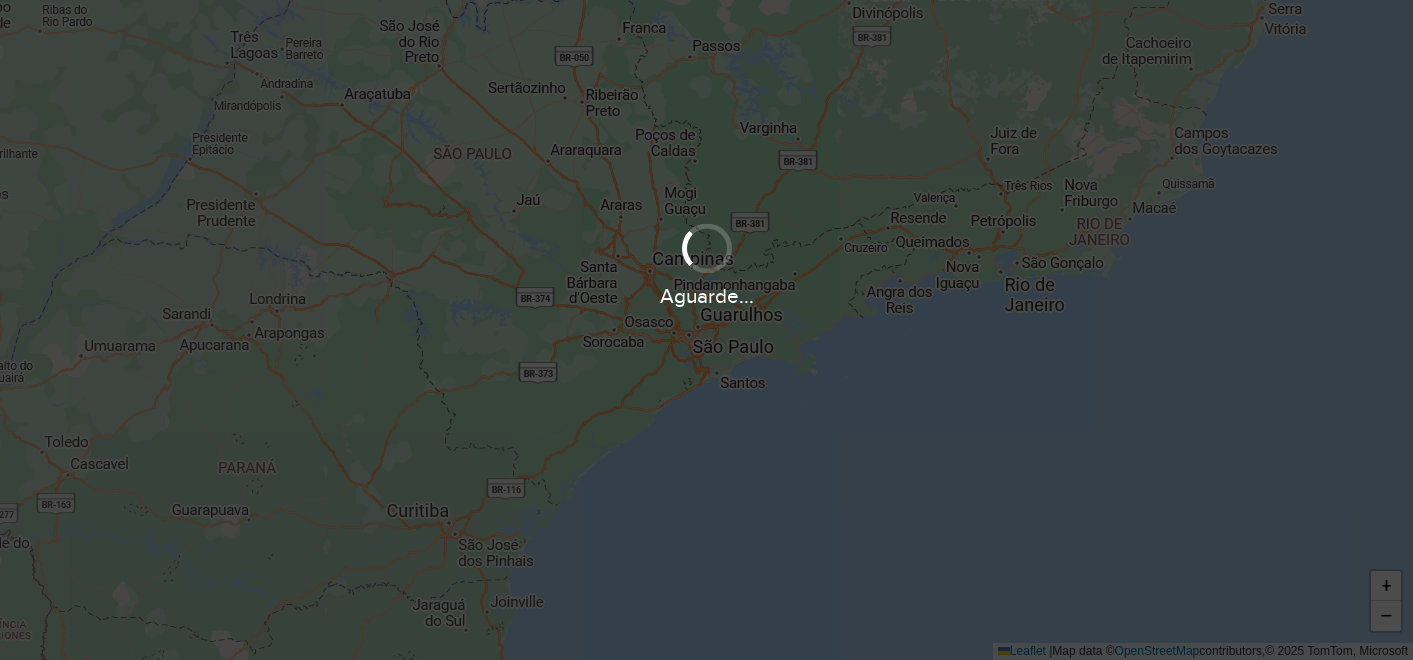 scroll, scrollTop: 0, scrollLeft: 0, axis: both 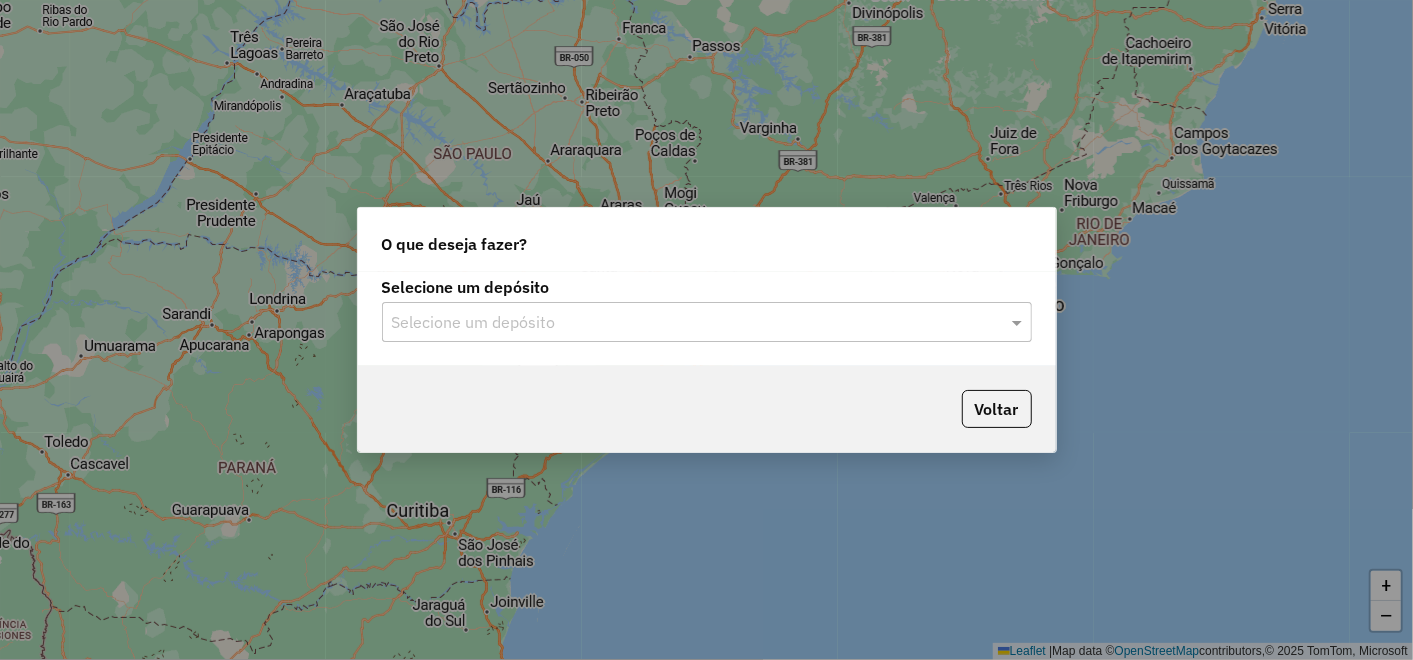 click 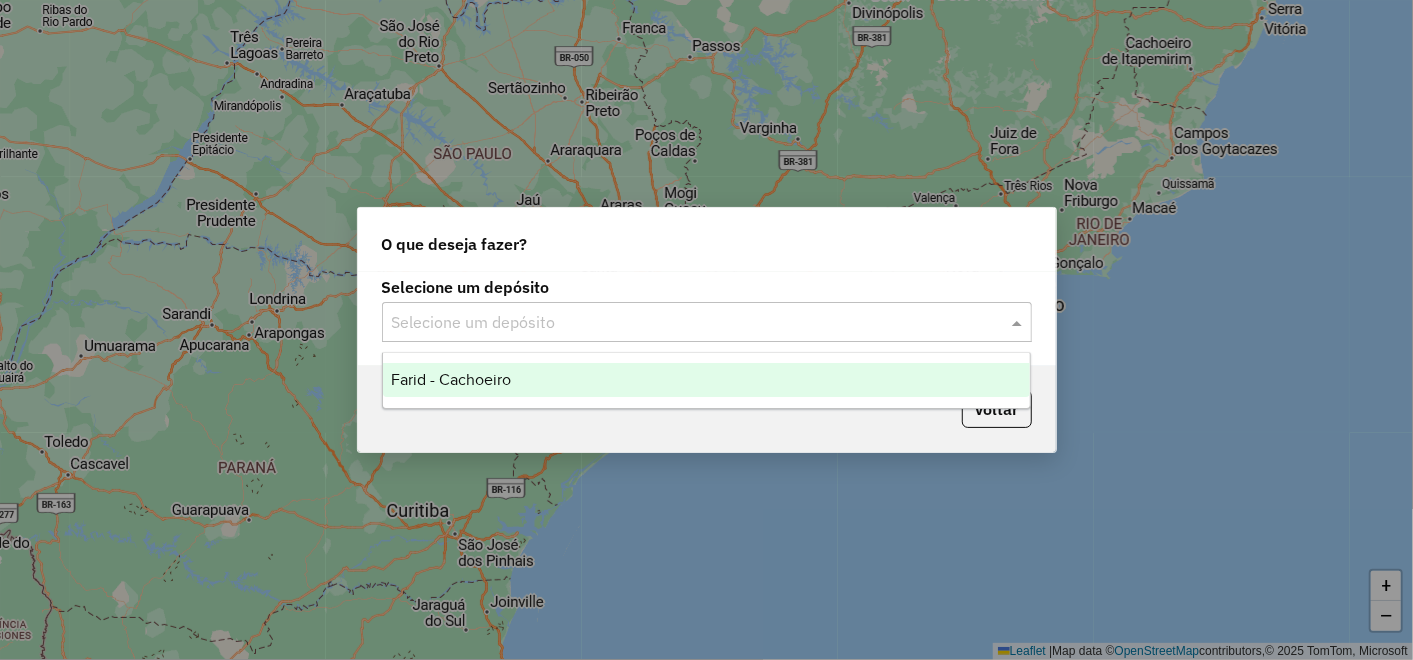 click on "Farid - Cachoeiro" at bounding box center (706, 380) 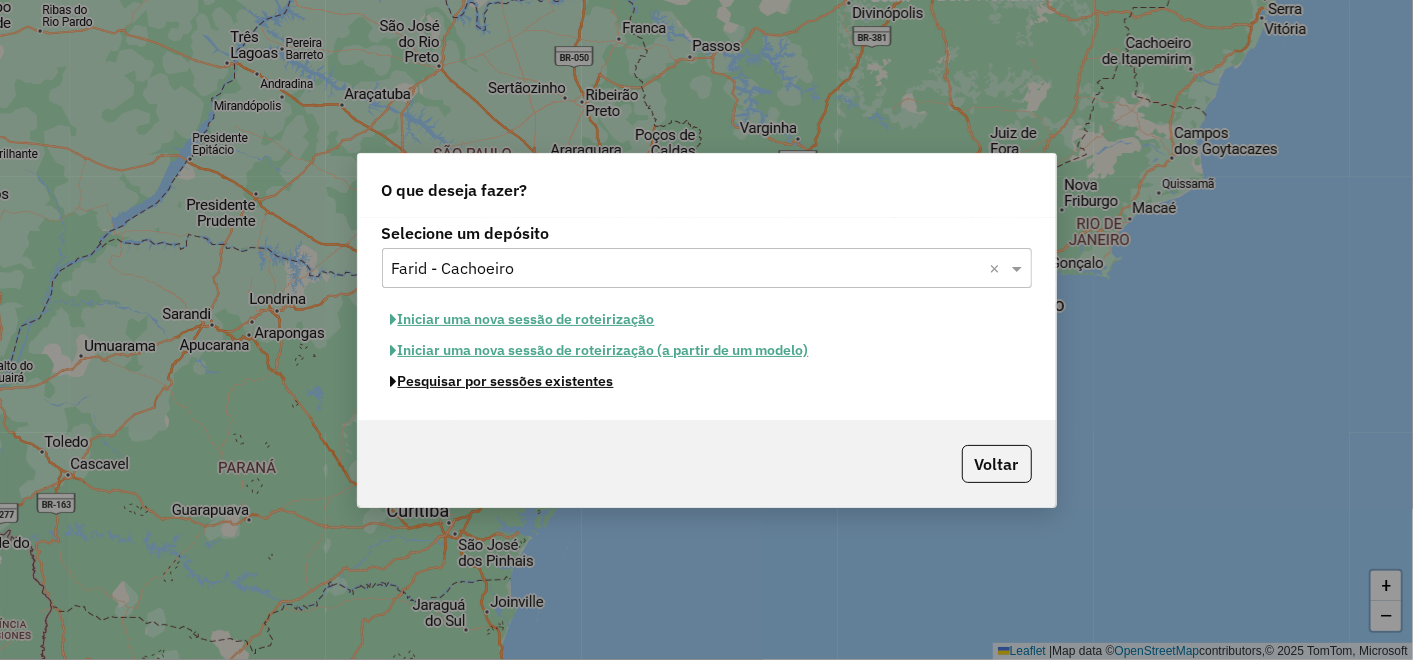 click on "Pesquisar por sessões existentes" 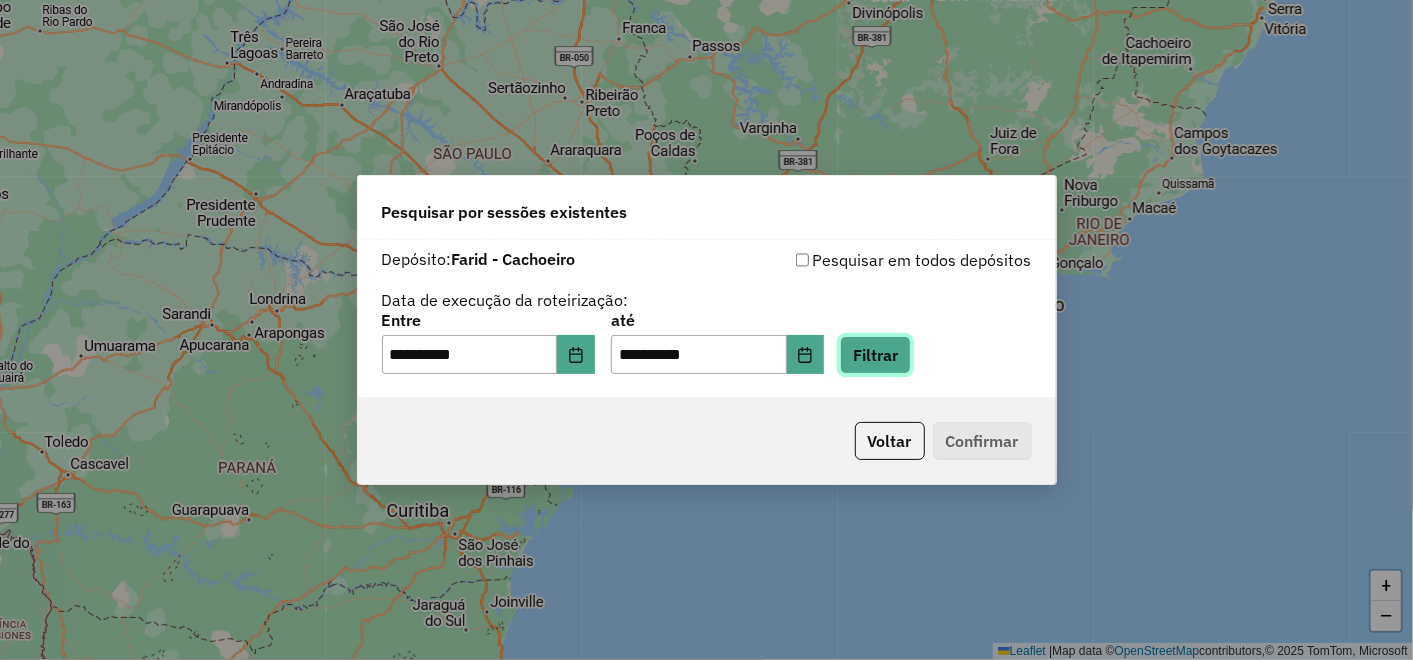 click on "Filtrar" 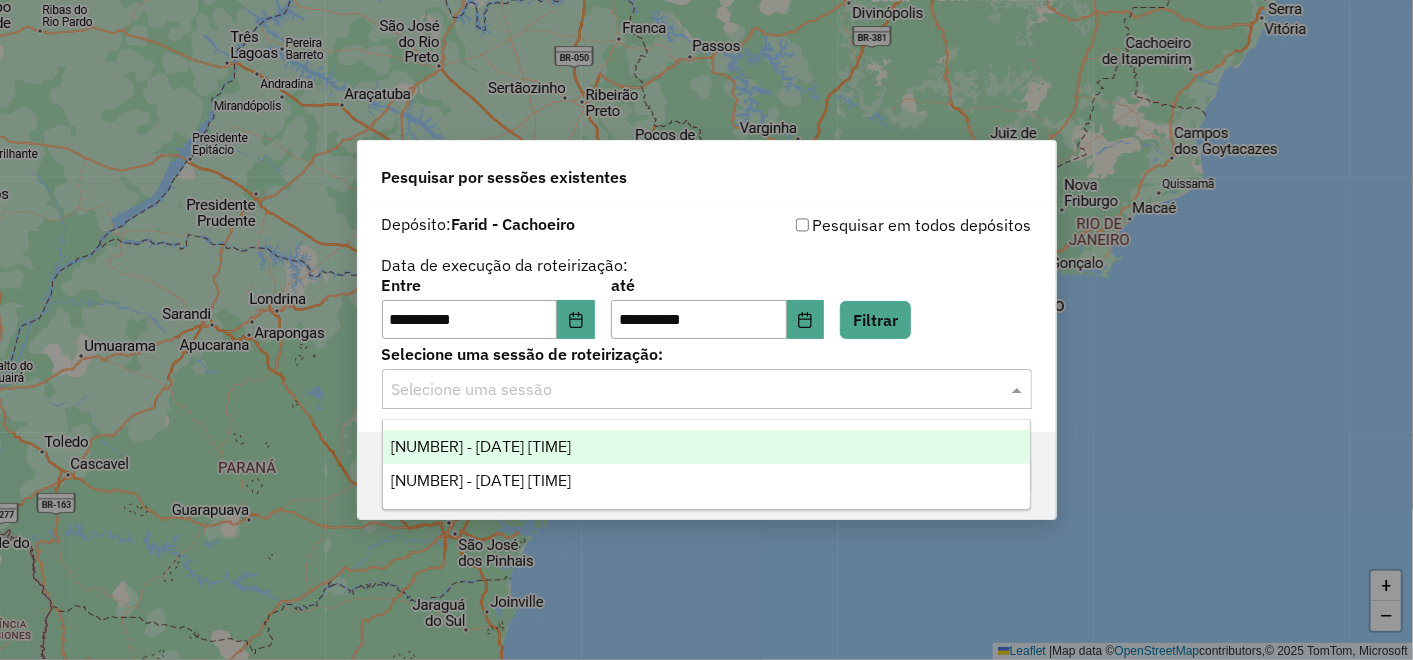 click on "Selecione uma sessão" 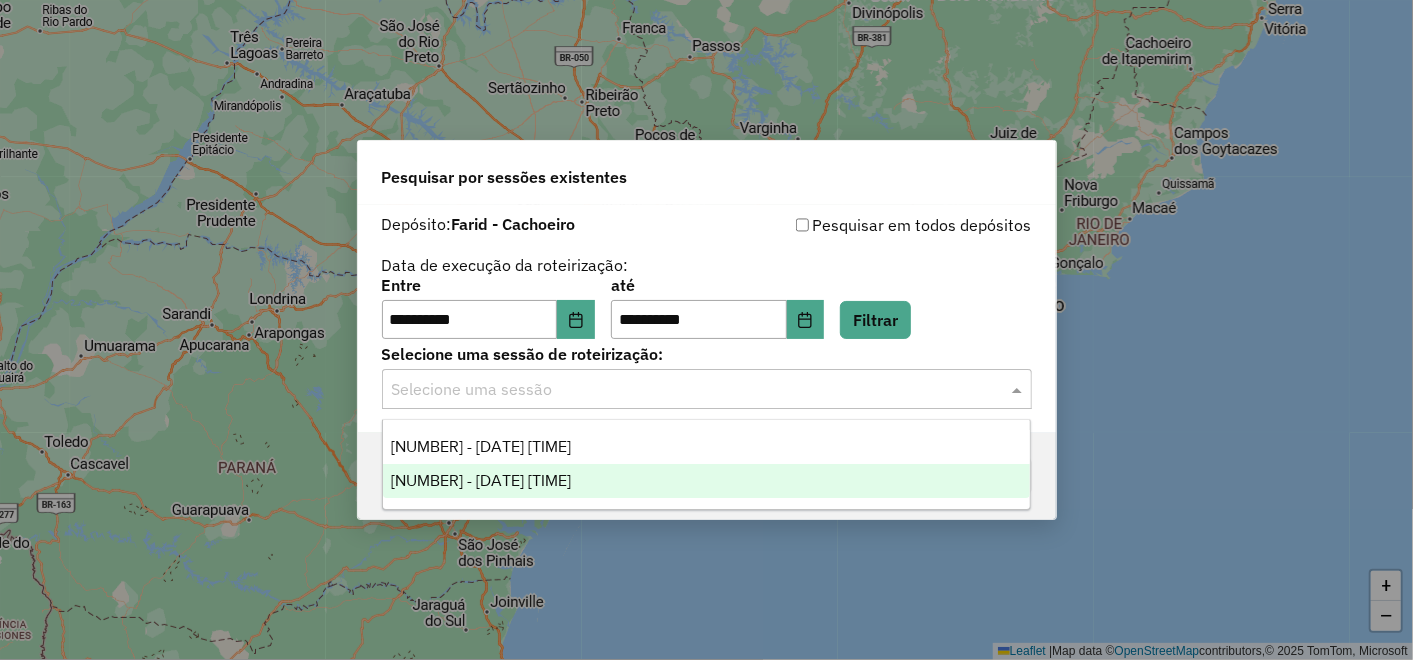 click on "974644 - 05/08/2025 17:39" at bounding box center (706, 481) 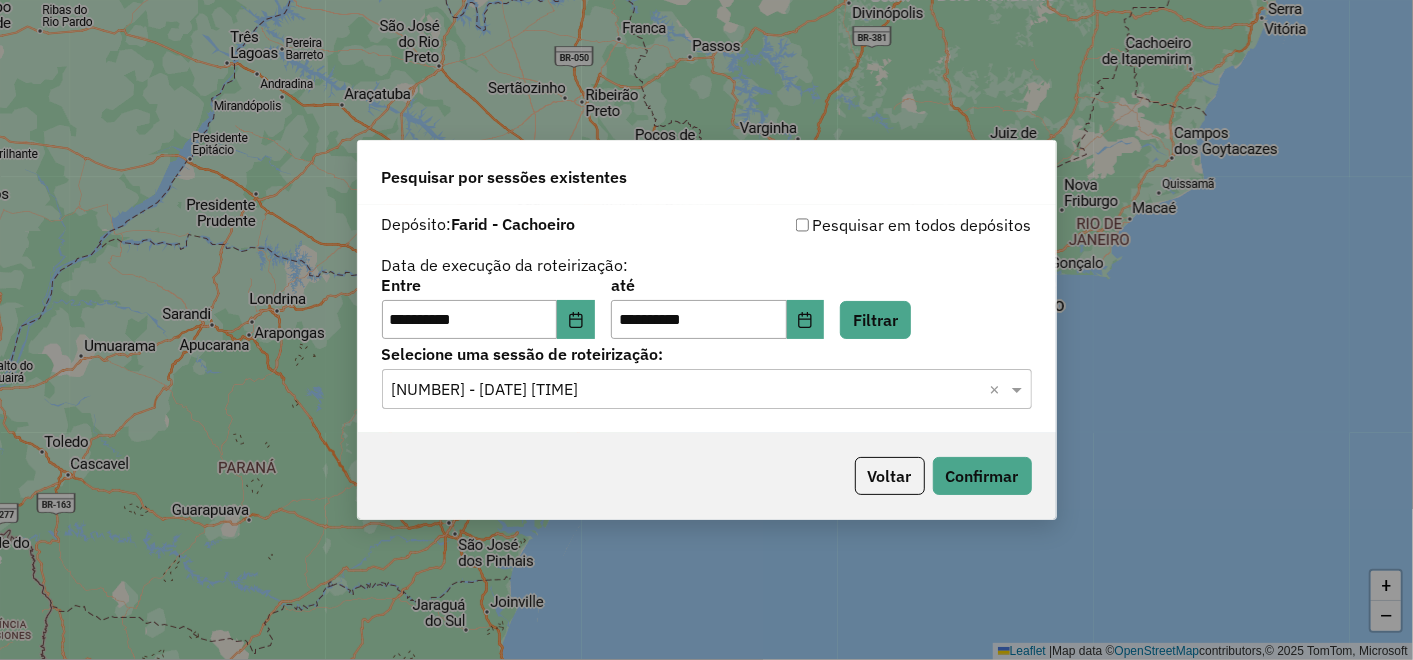 click 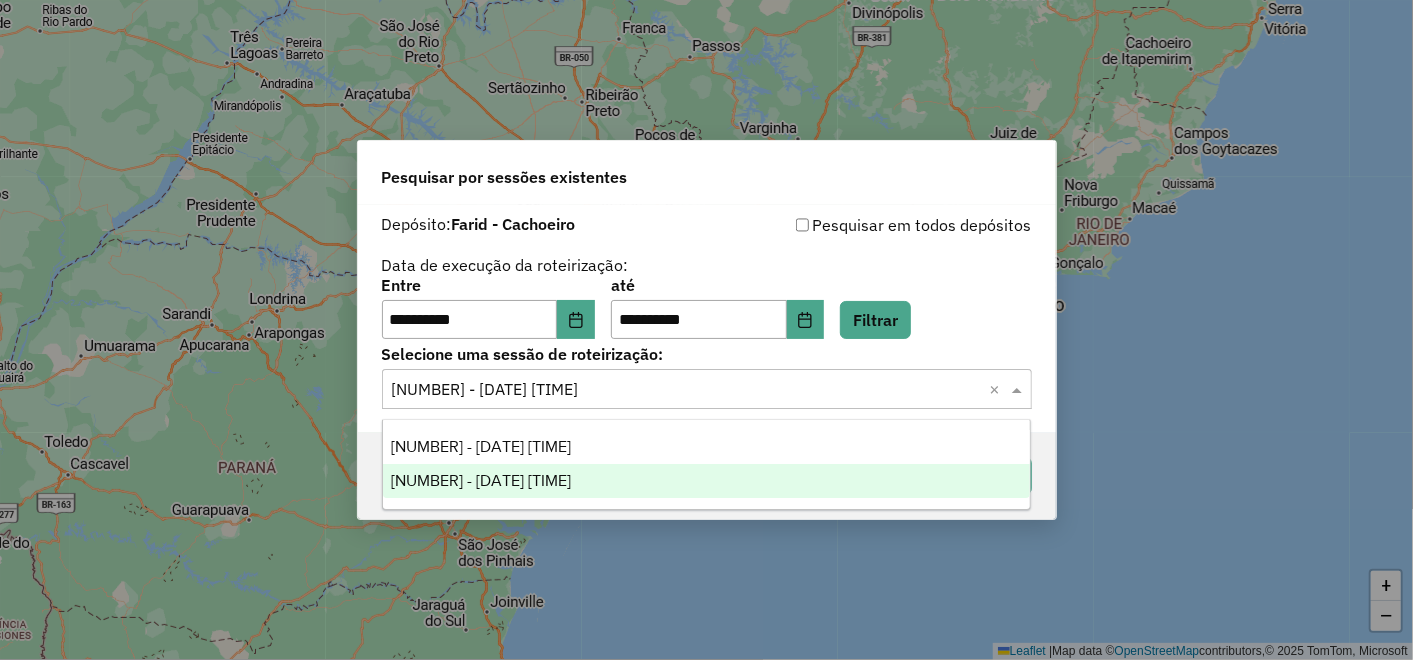 click on "974643 - 05/08/2025 17:39  974644 - 05/08/2025 17:39" at bounding box center (706, 464) 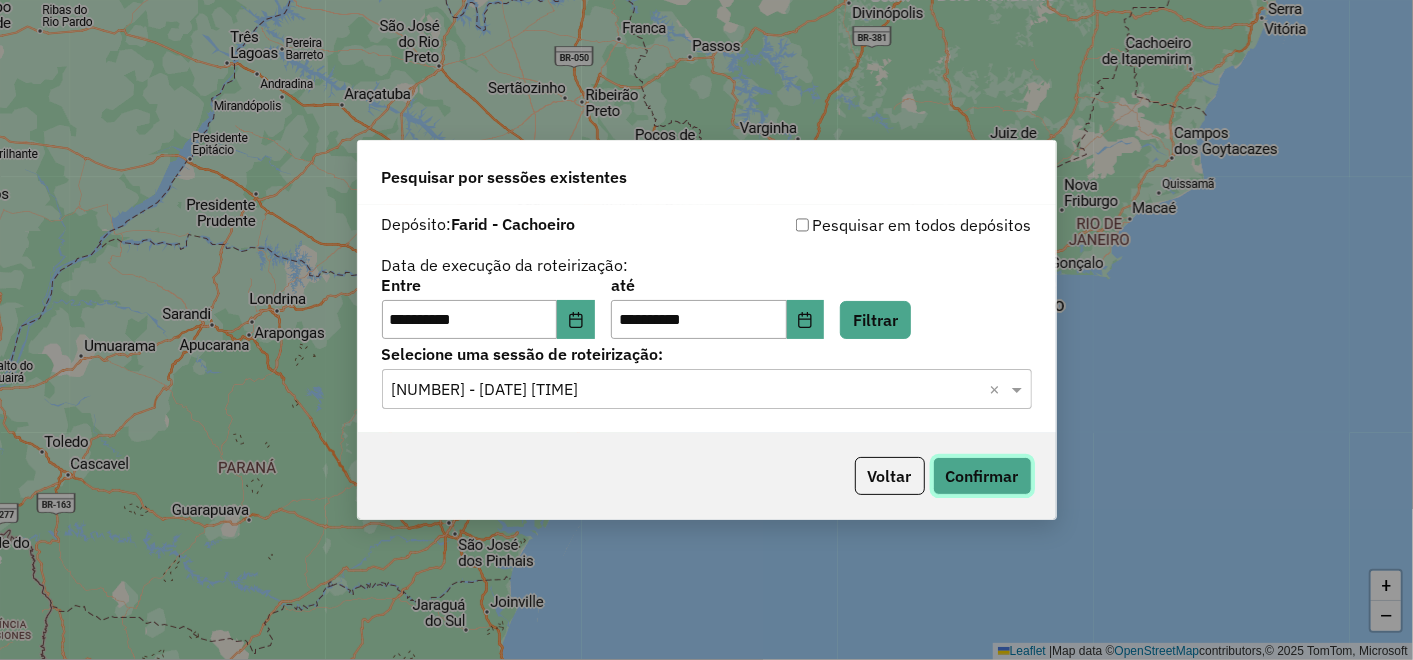 click on "Confirmar" 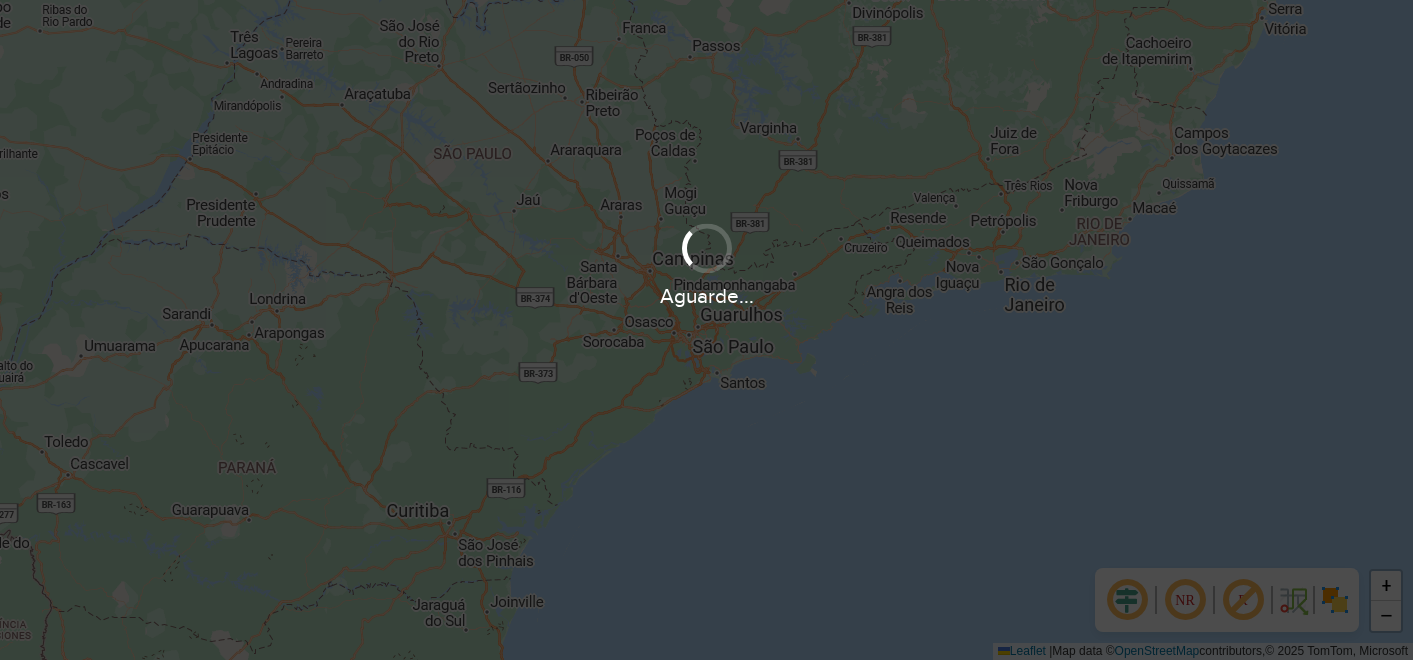 scroll, scrollTop: 0, scrollLeft: 0, axis: both 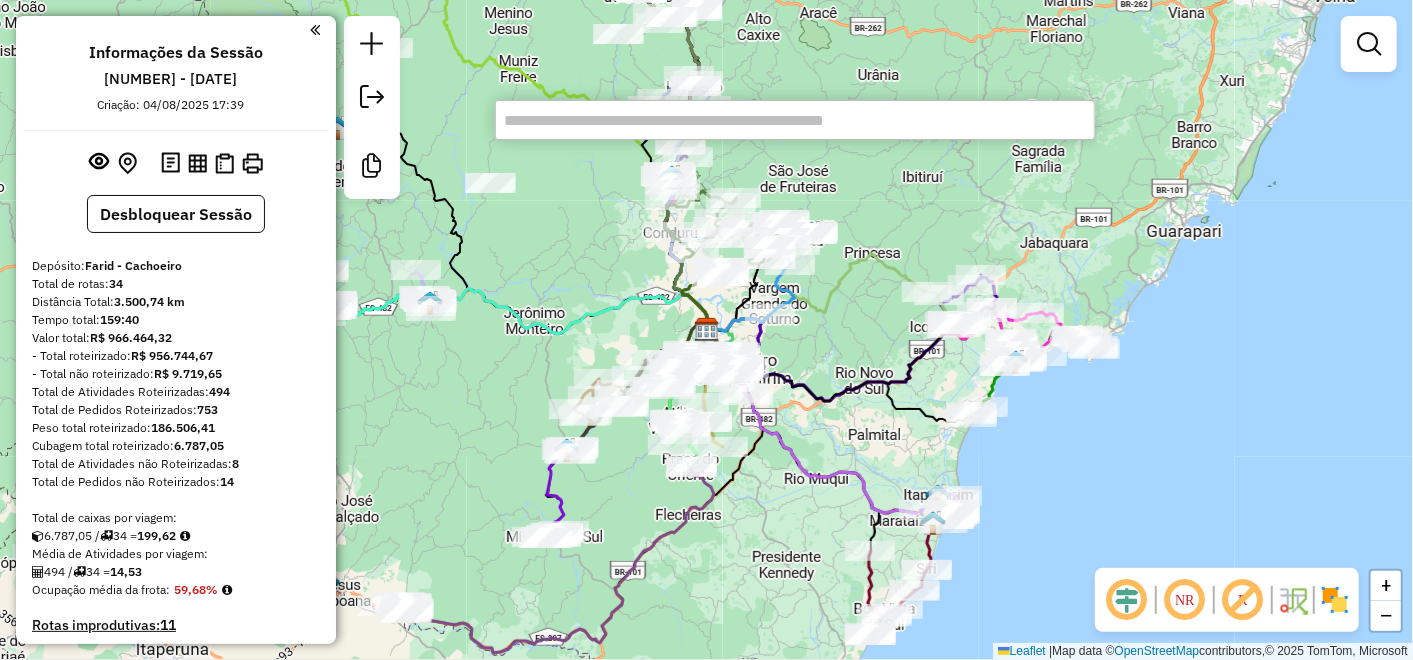 paste on "*****" 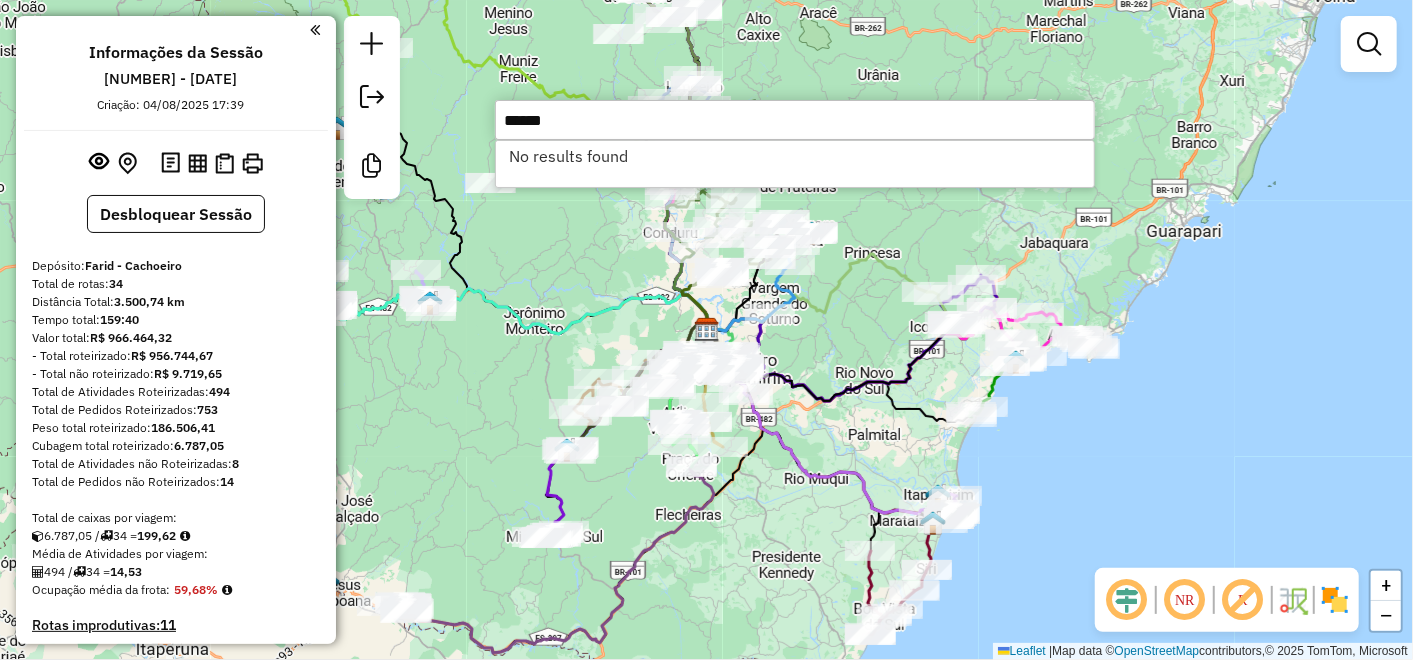 type on "*****" 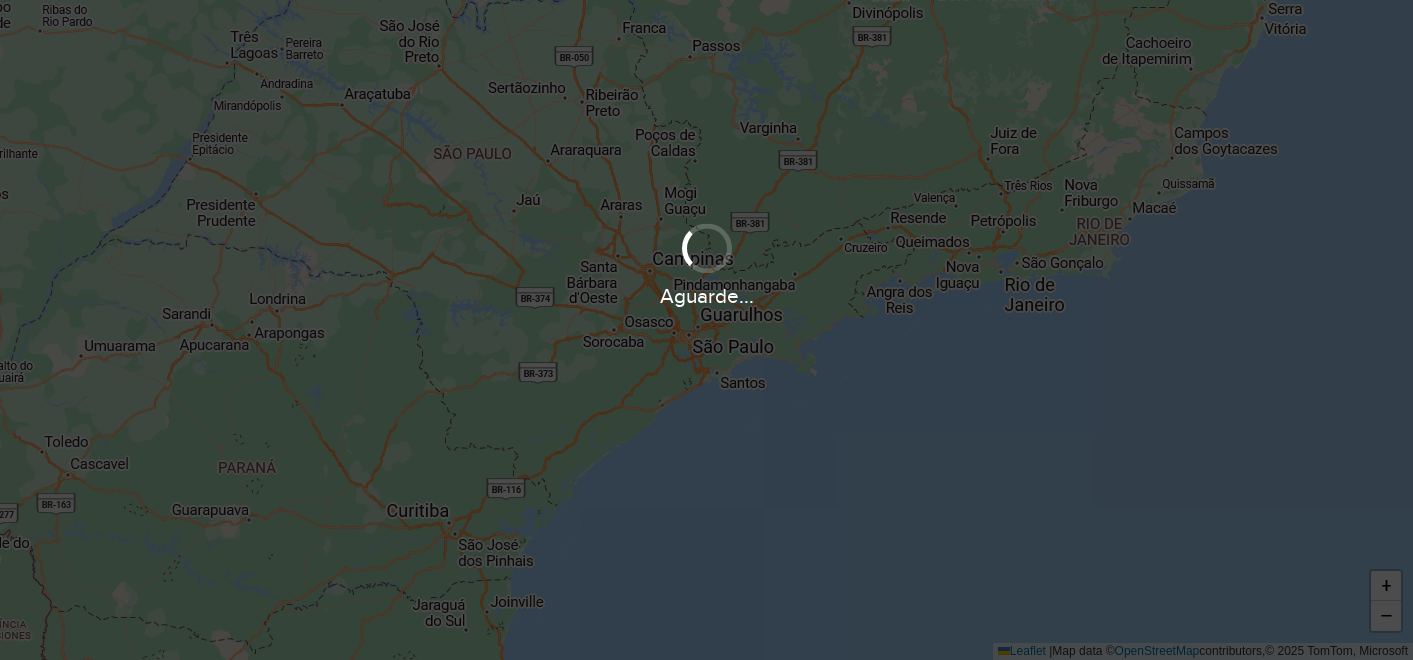 scroll, scrollTop: 0, scrollLeft: 0, axis: both 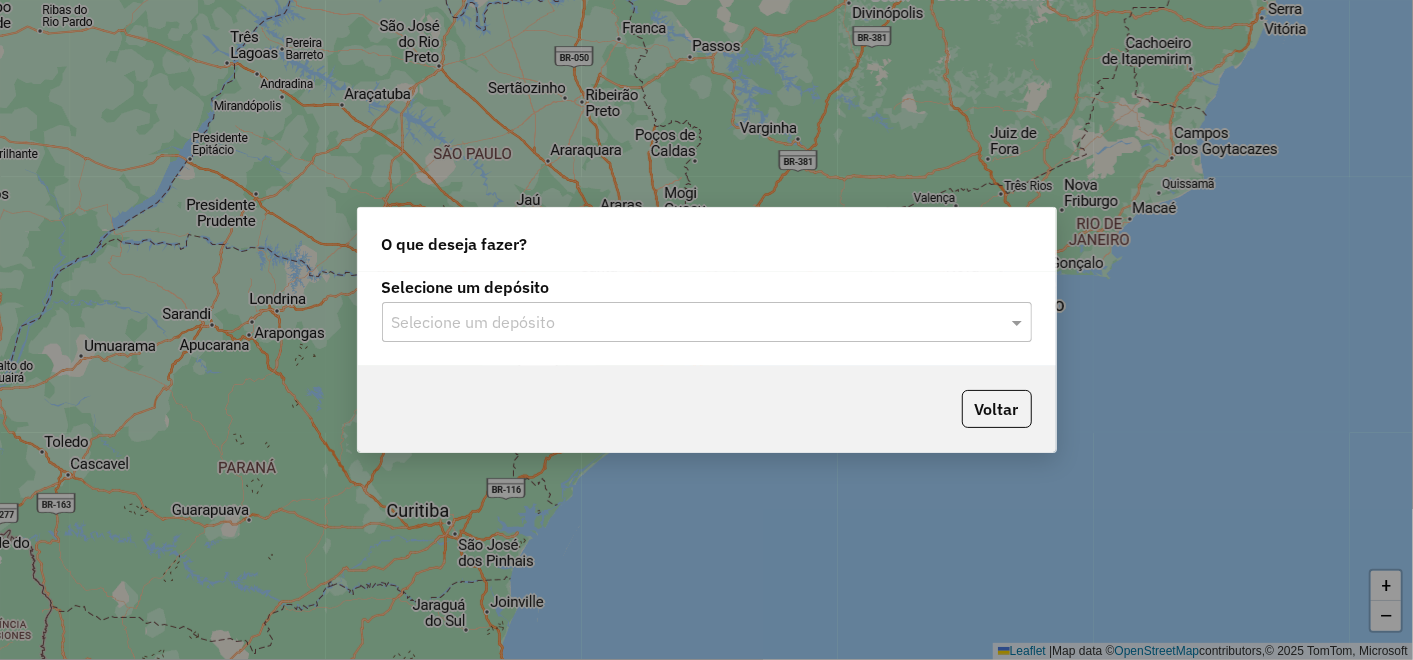 click 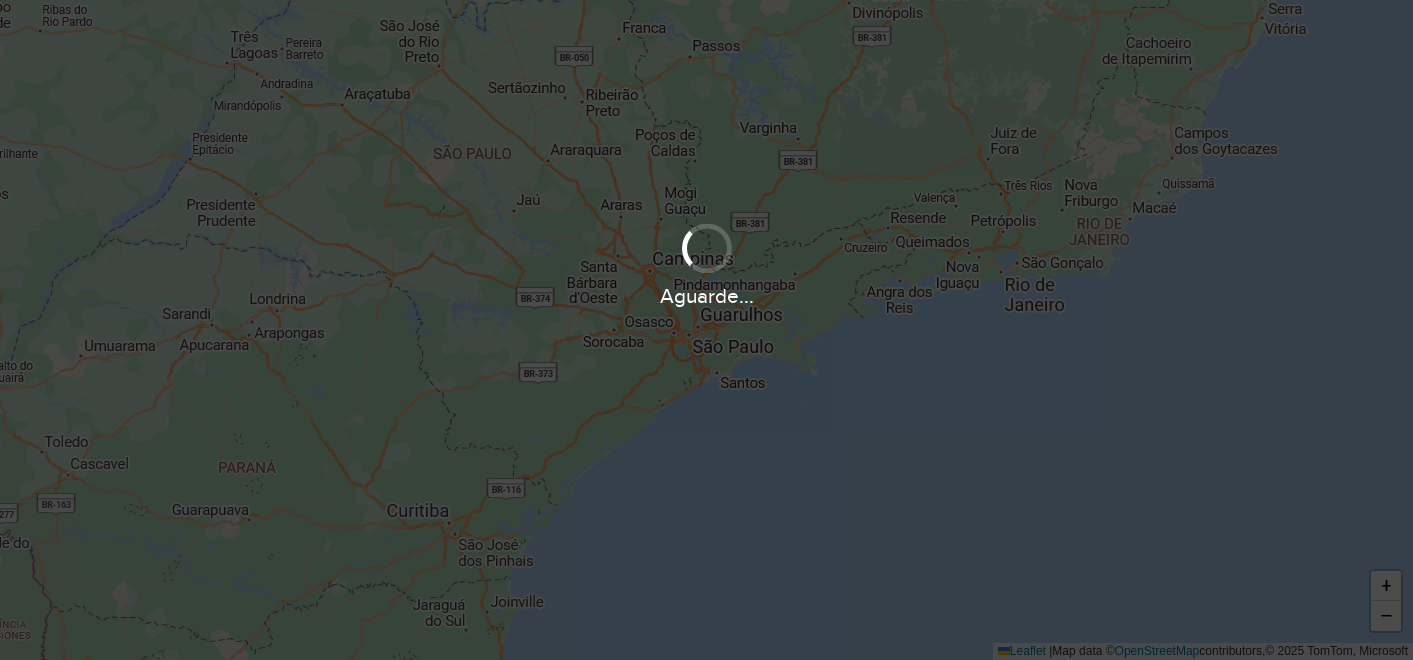 scroll, scrollTop: 0, scrollLeft: 0, axis: both 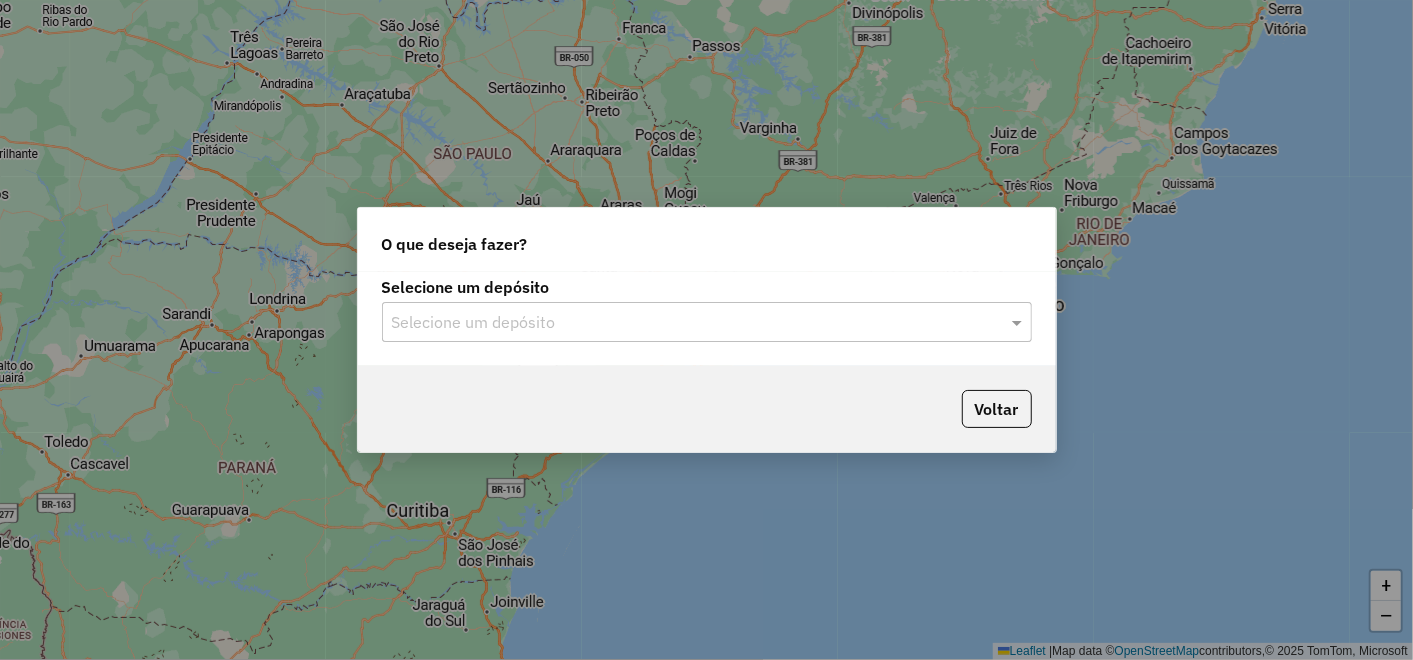 click on "Selecione um depósito" 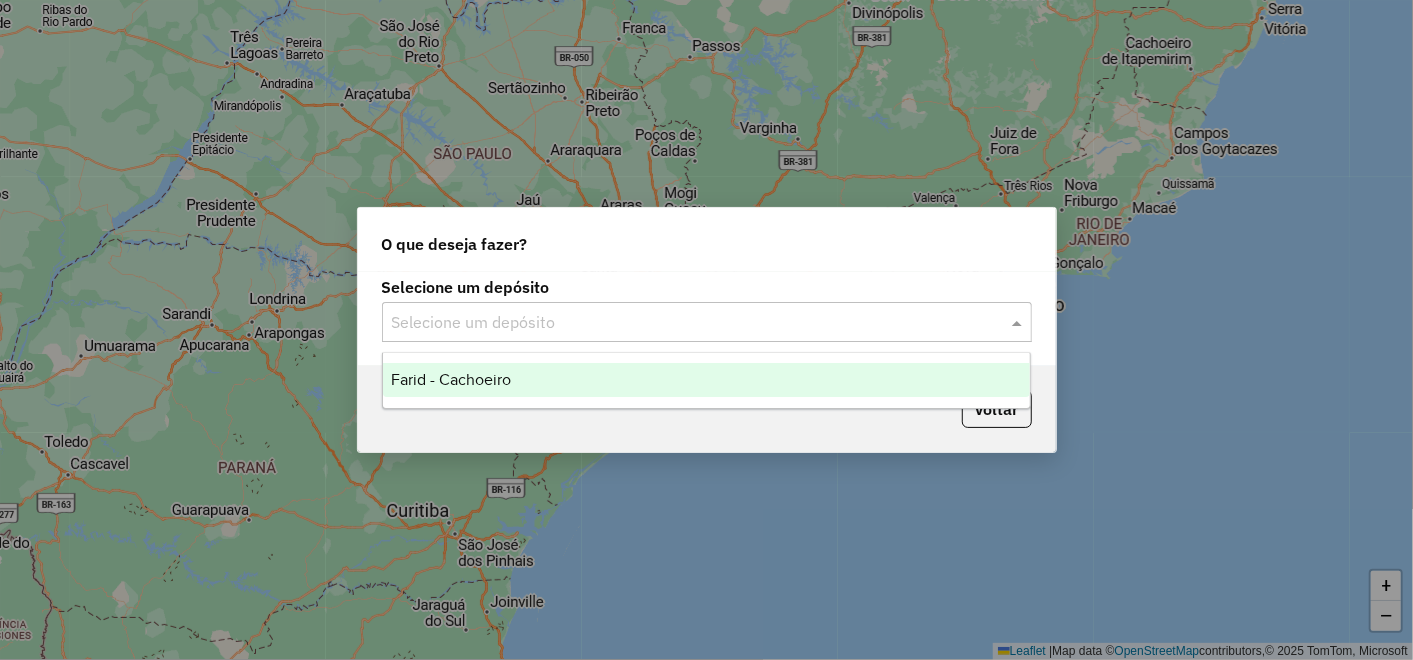 click 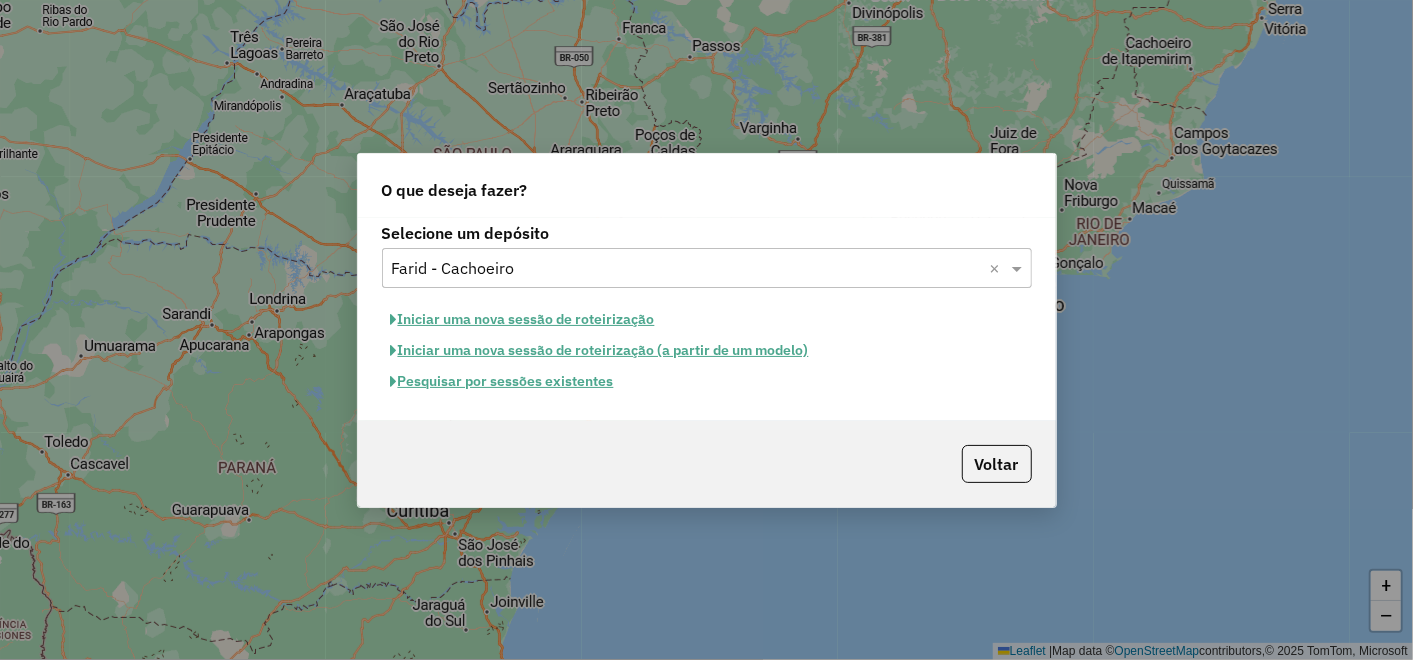 click on "Pesquisar por sessões existentes" 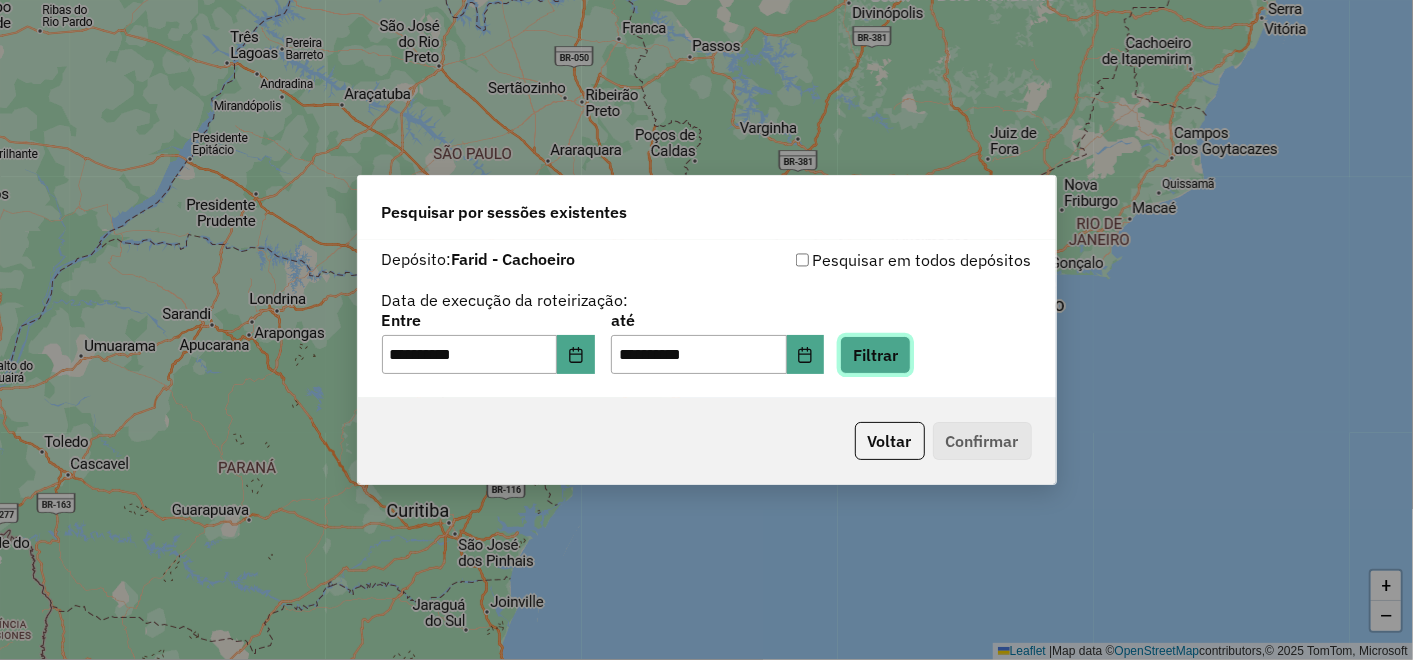 click on "Filtrar" 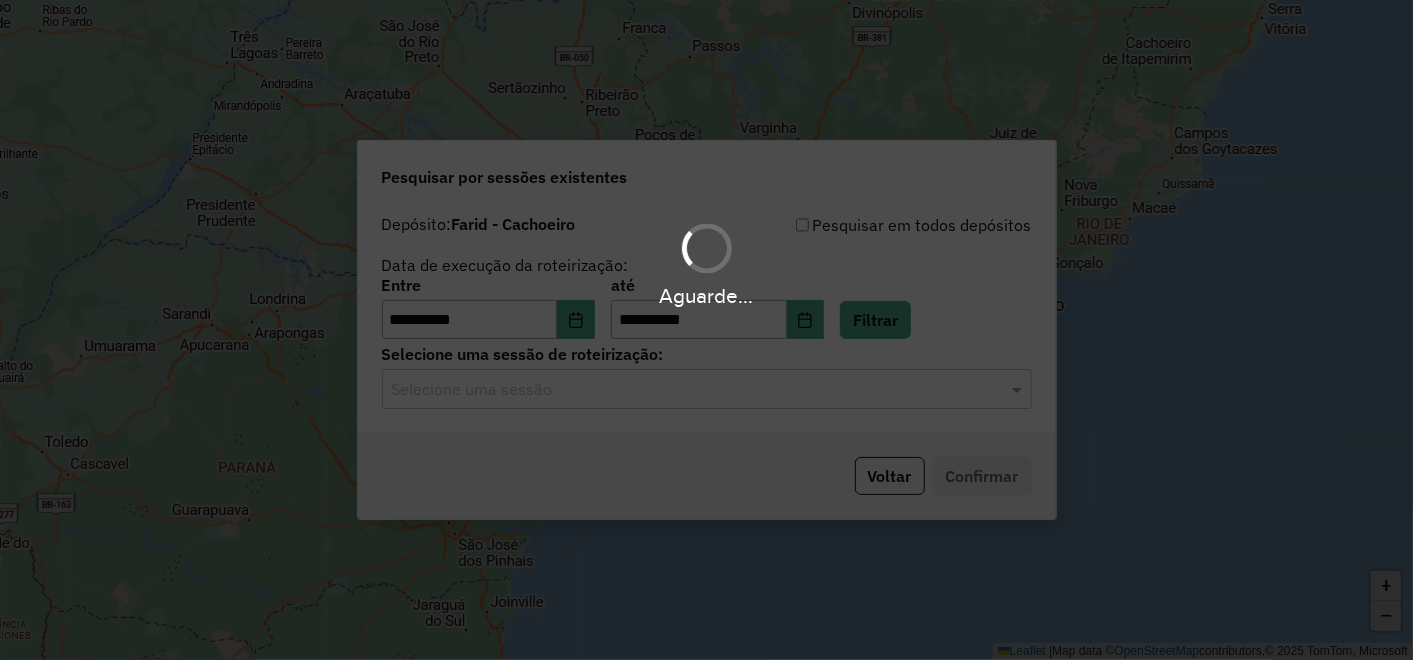 click on "Aguarde..." at bounding box center [706, 330] 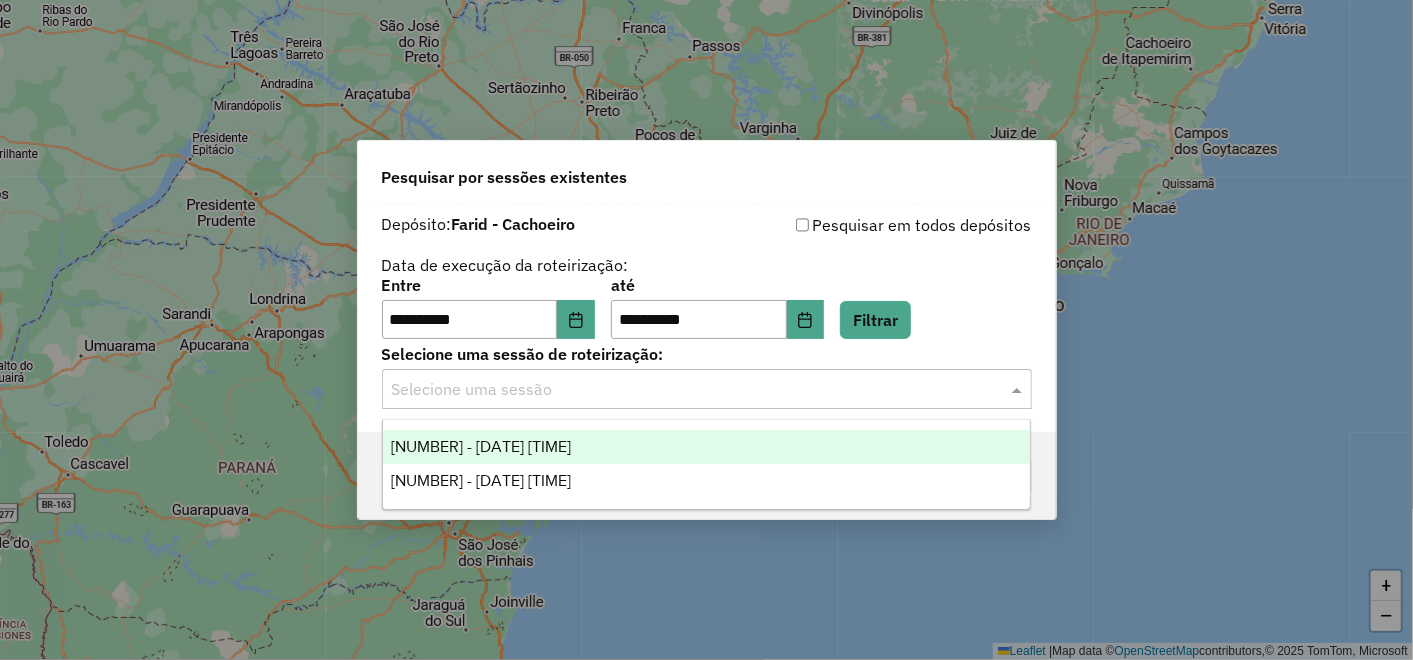 click on "Selecione uma sessão" 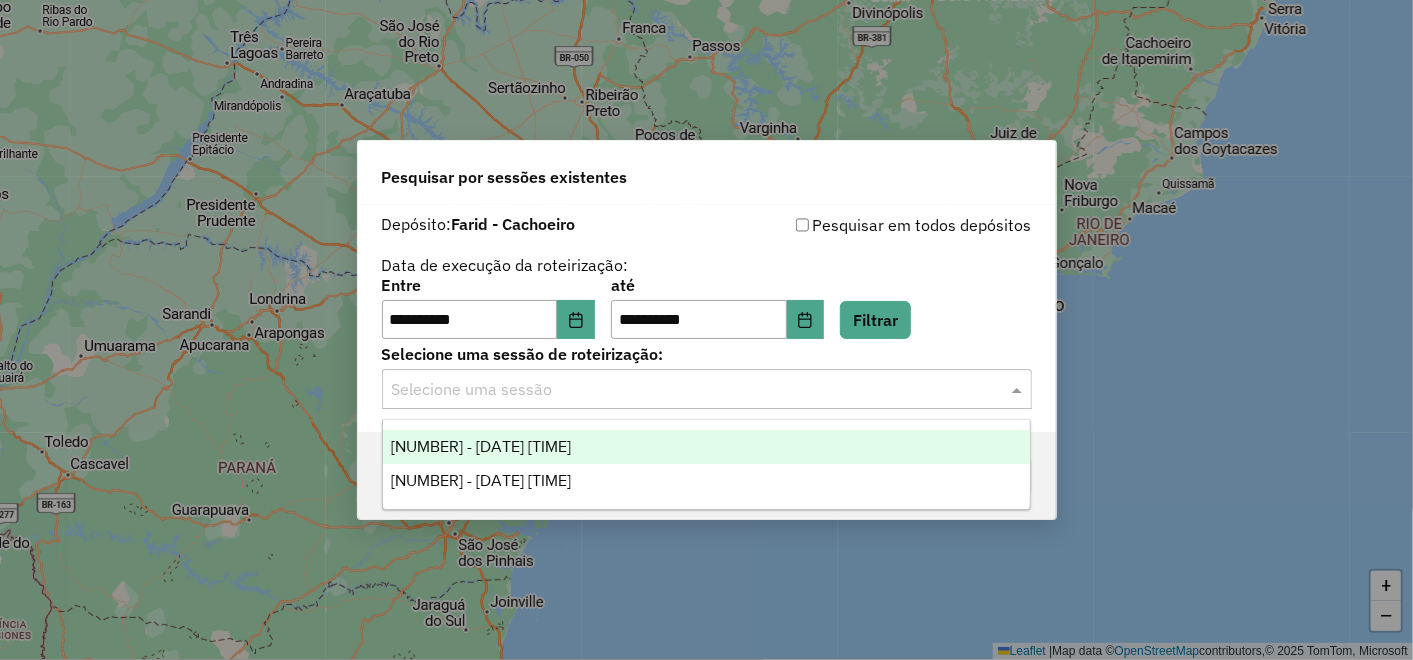 click on "974643 - 05/08/2025 17:39" at bounding box center (706, 447) 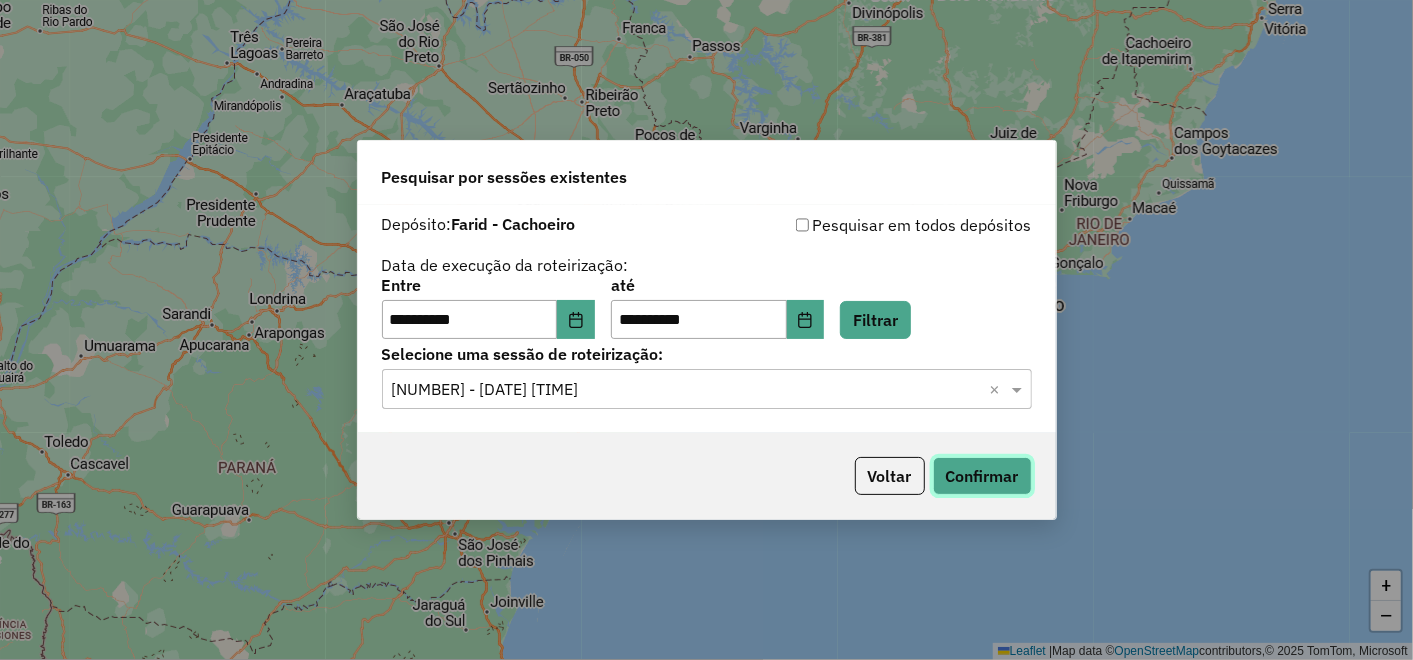 click on "Confirmar" 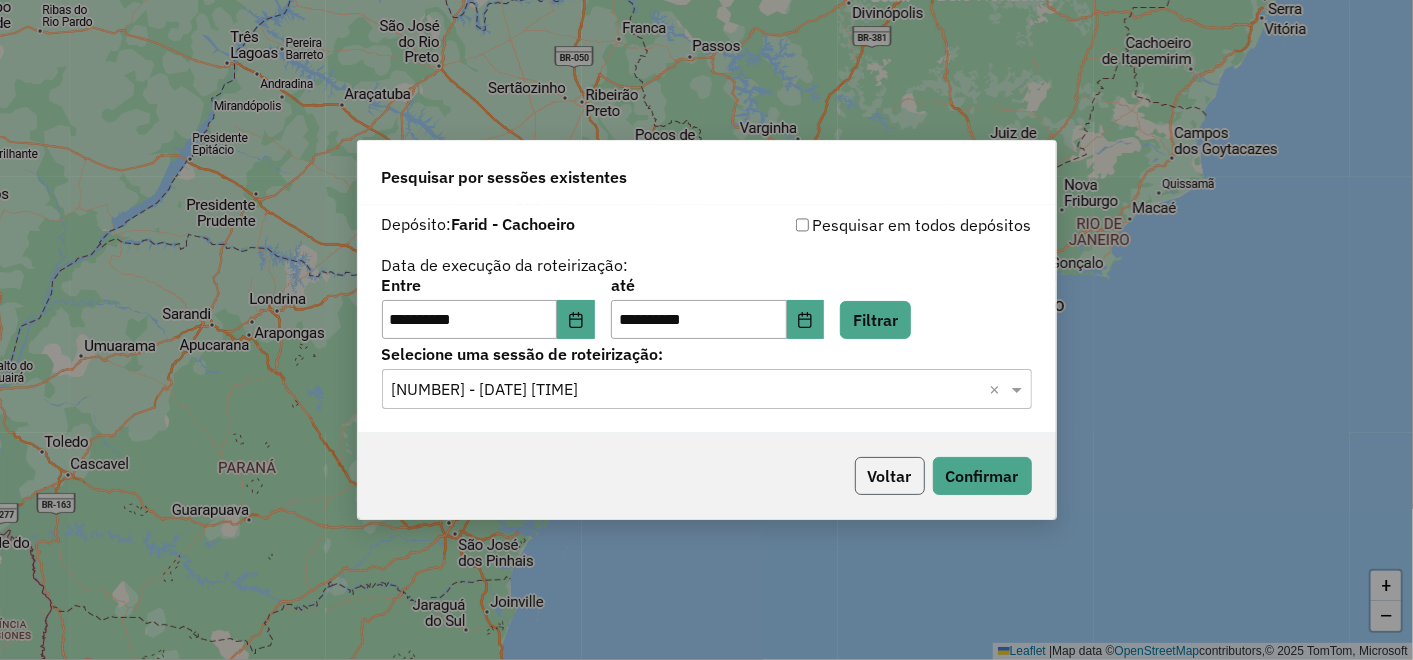 click on "Voltar" 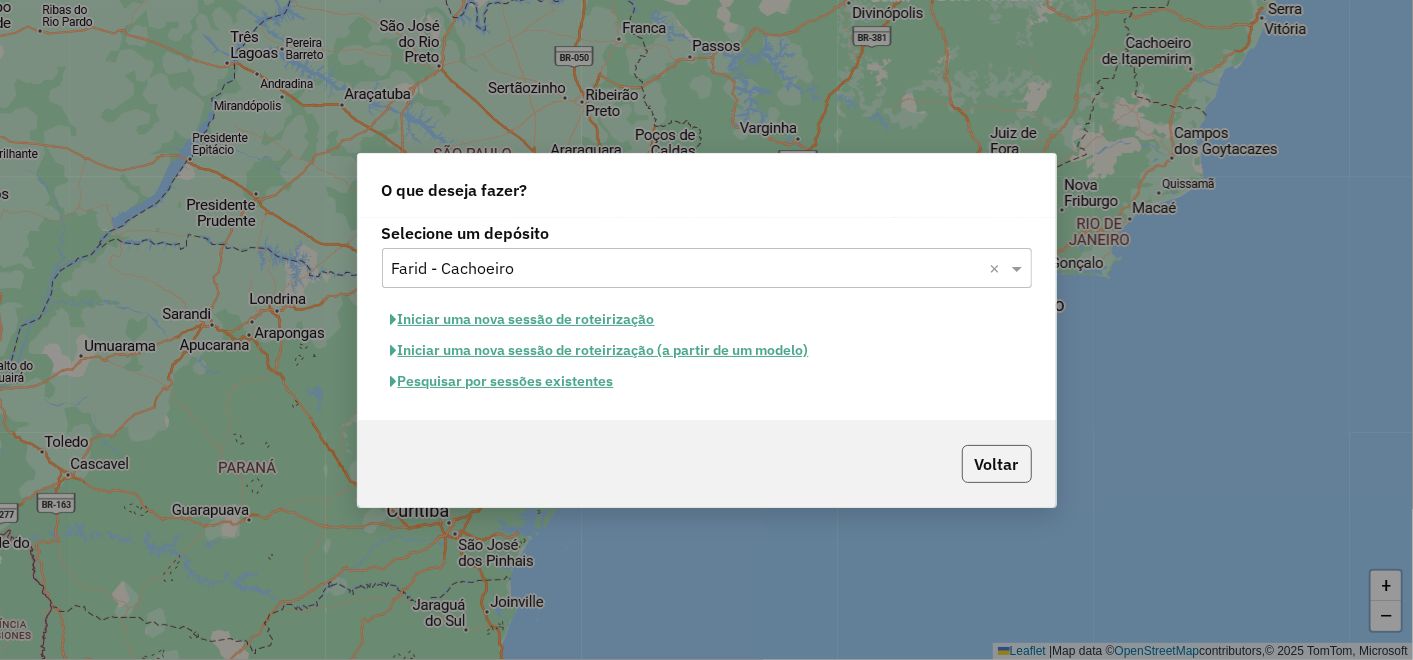 click on "Voltar" 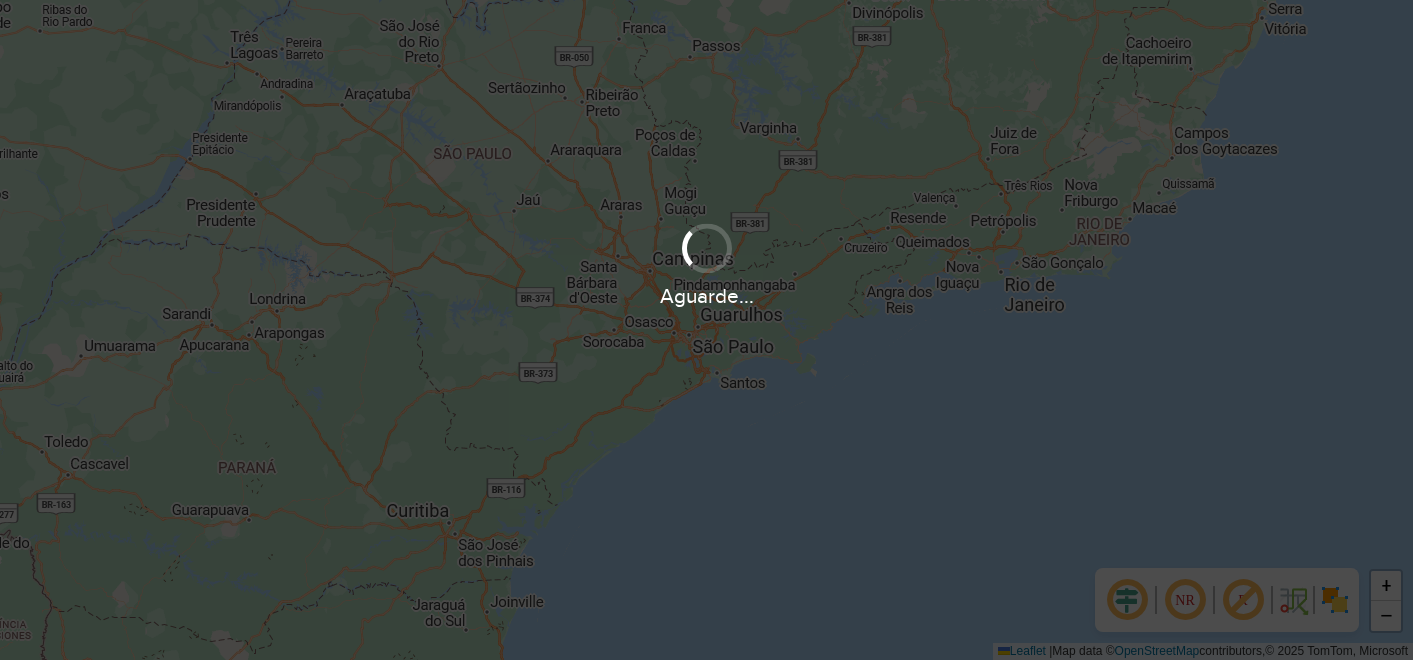 scroll, scrollTop: 0, scrollLeft: 0, axis: both 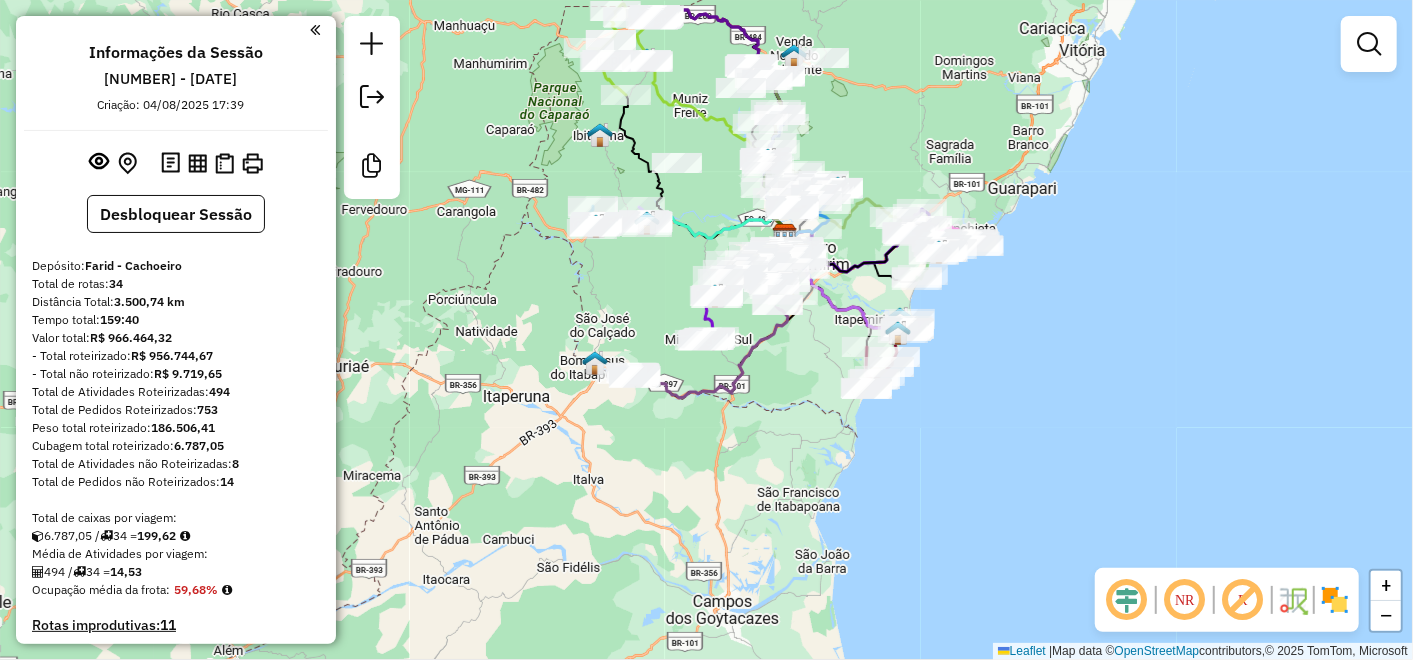 click on "Informações da Sessão" at bounding box center [176, 52] 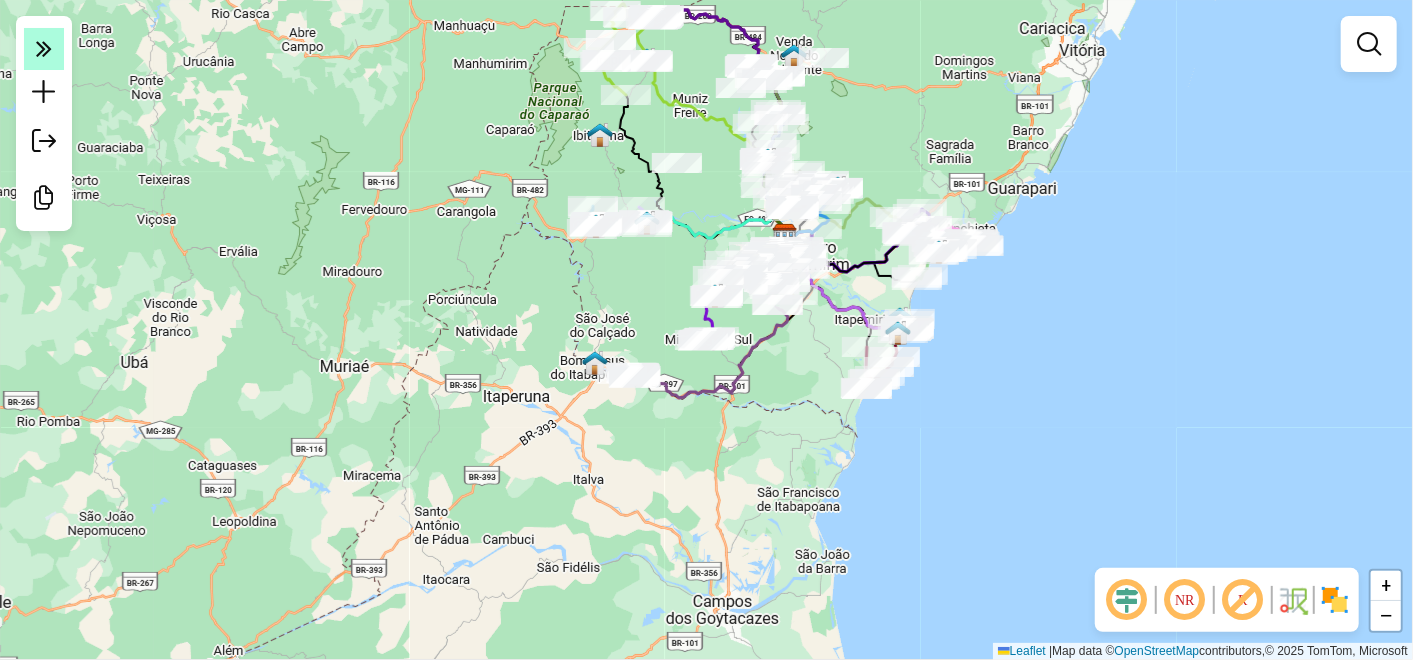 click 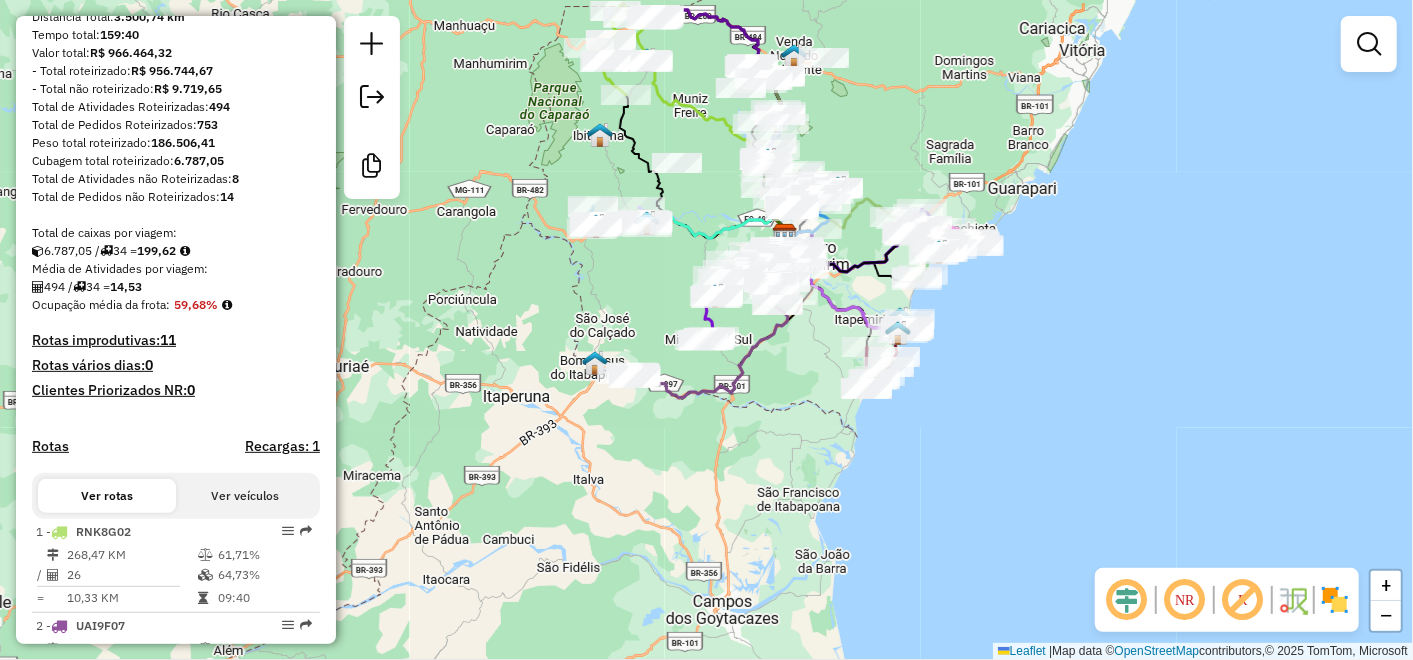 scroll, scrollTop: 444, scrollLeft: 0, axis: vertical 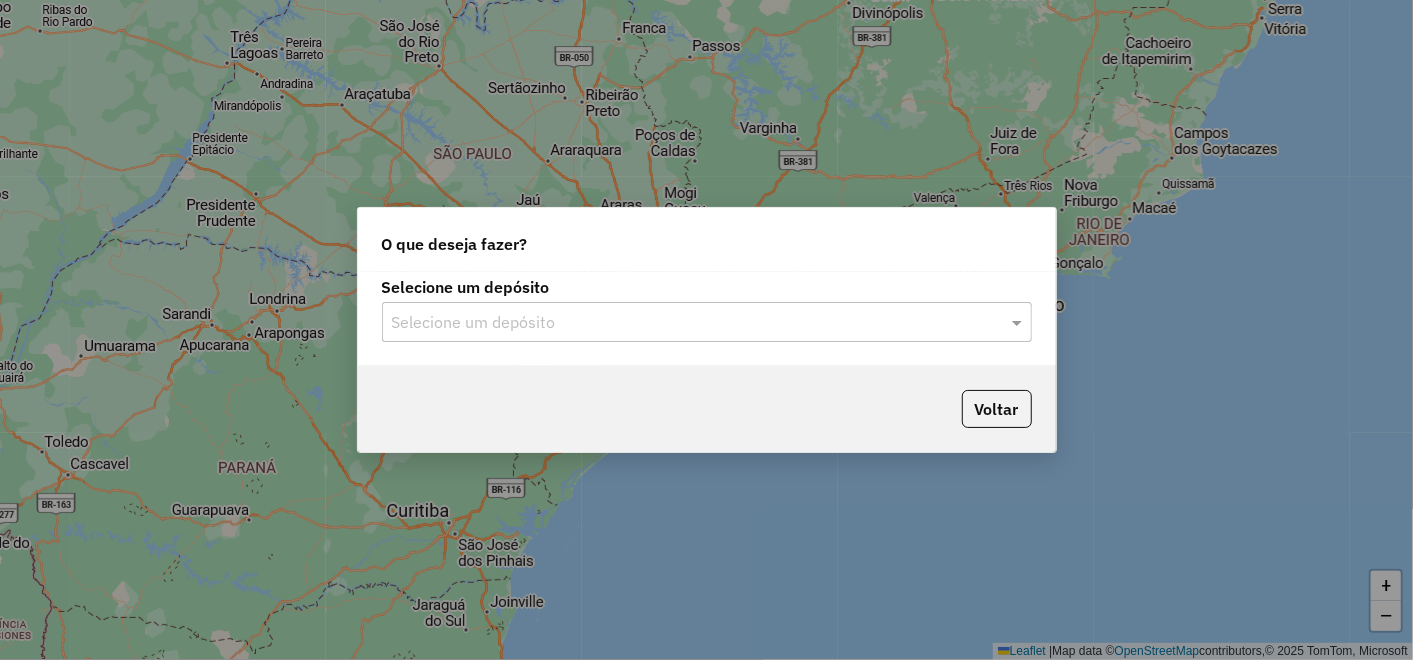 click 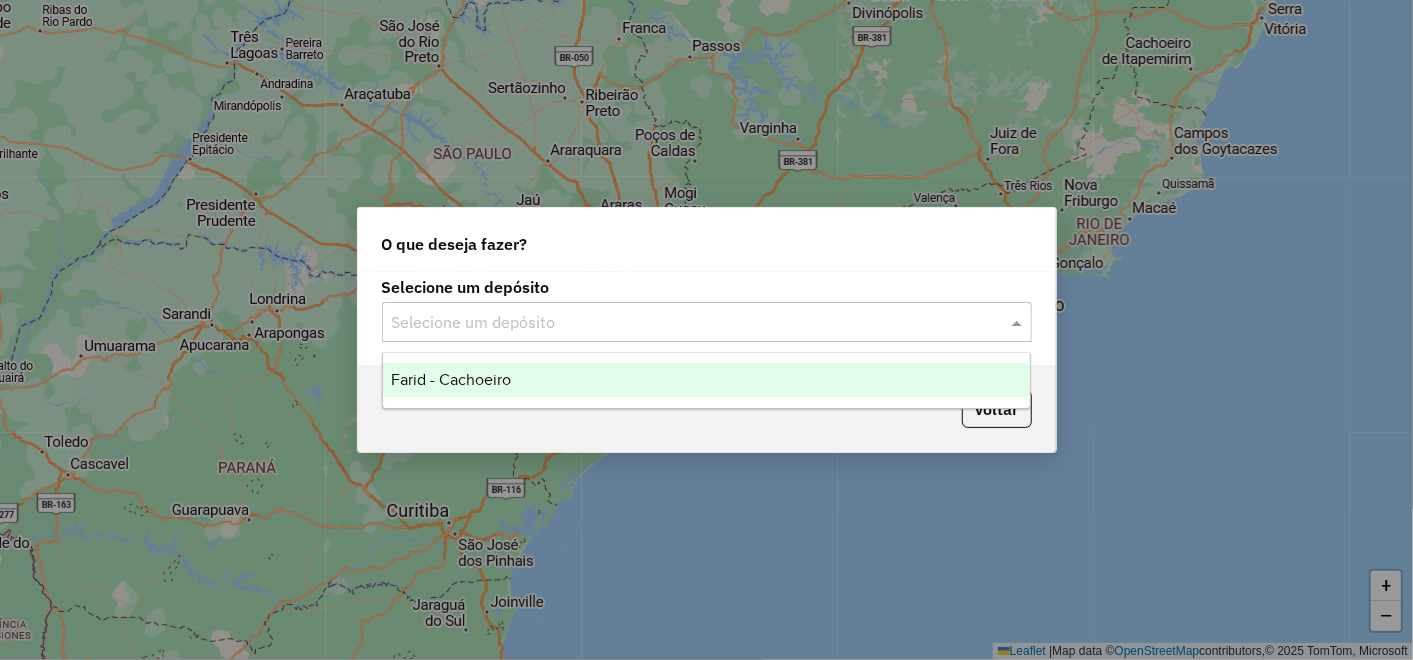 click on "Farid - Cachoeiro" at bounding box center (706, 380) 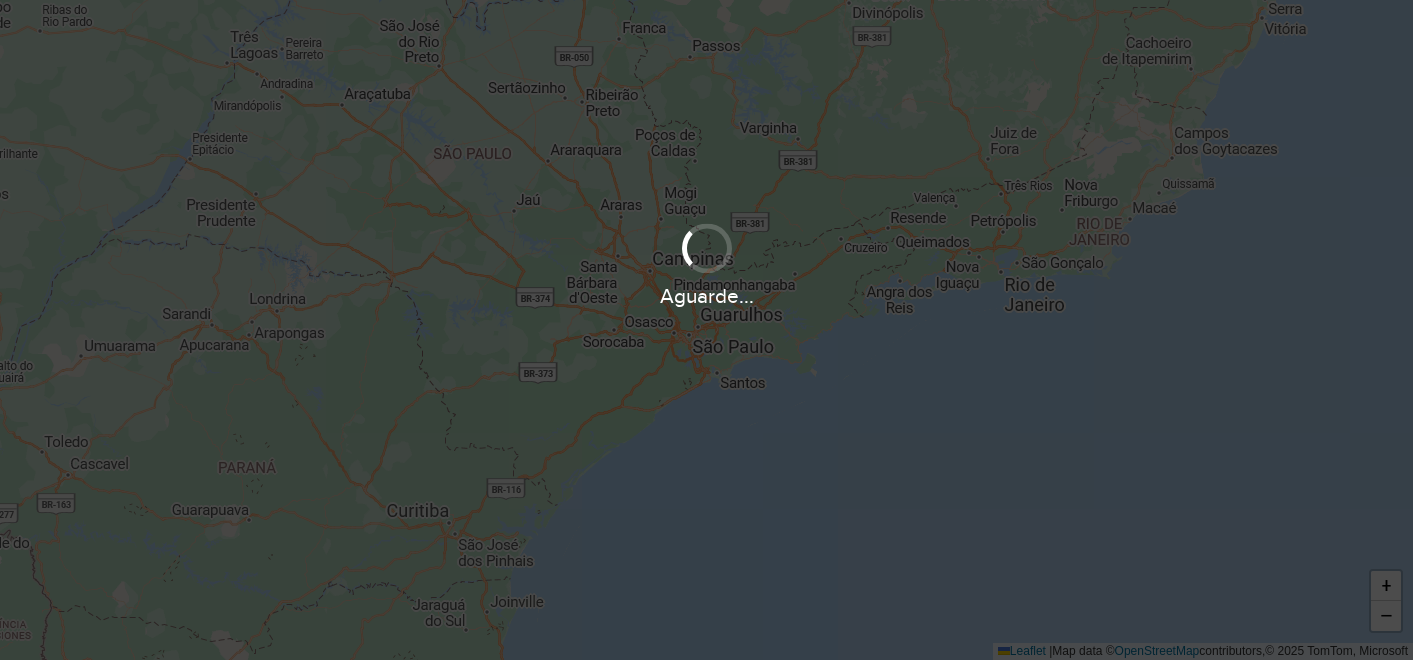 scroll, scrollTop: 0, scrollLeft: 0, axis: both 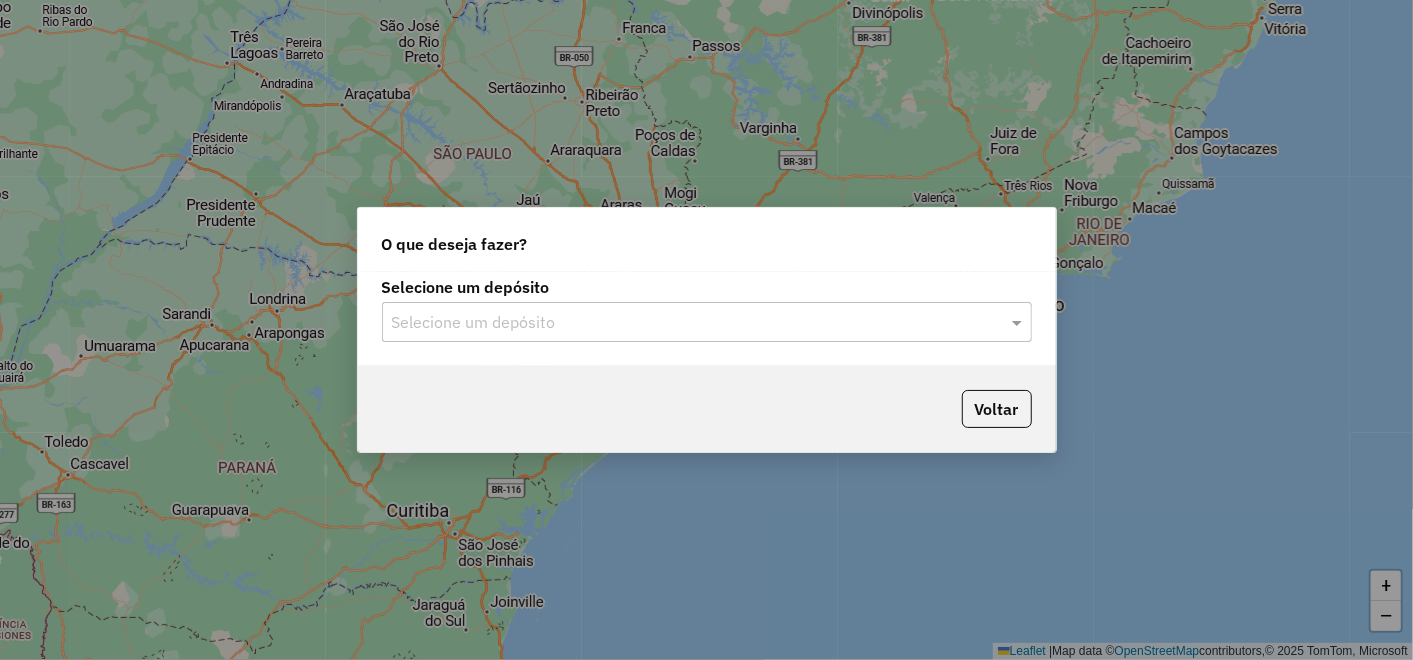 click 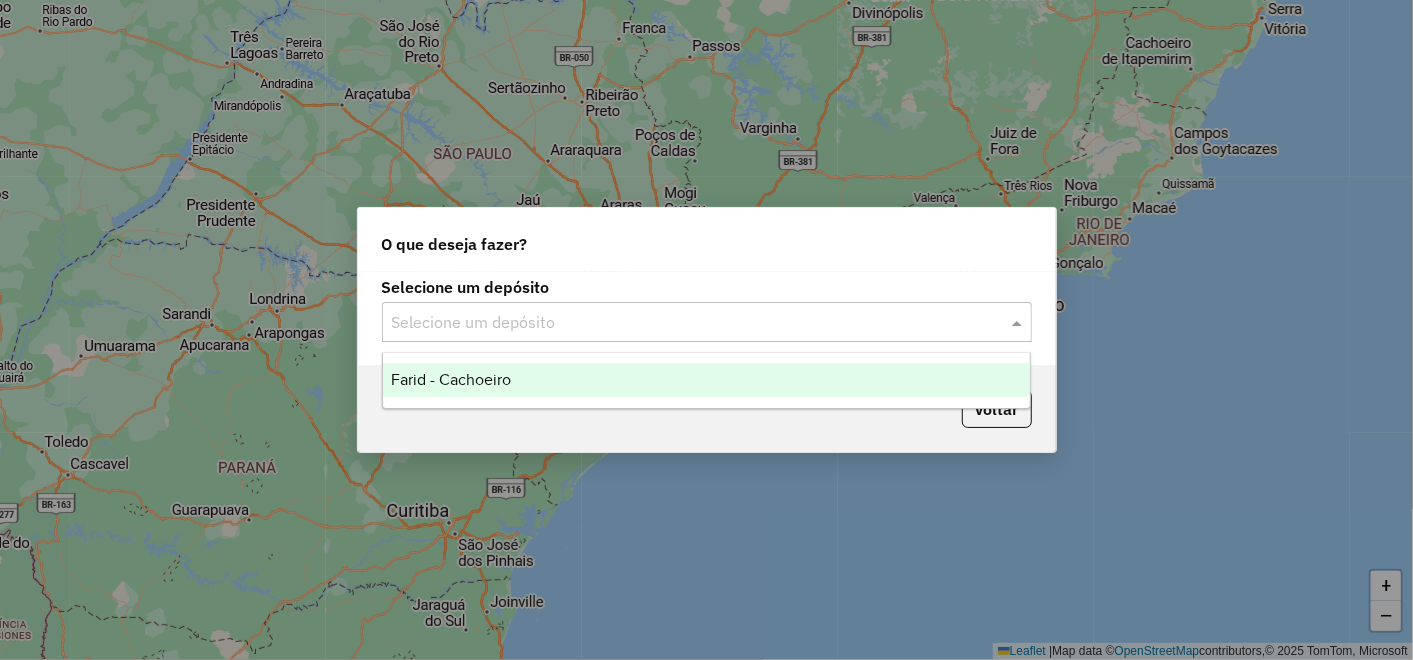 click on "Farid - Cachoeiro" at bounding box center [706, 380] 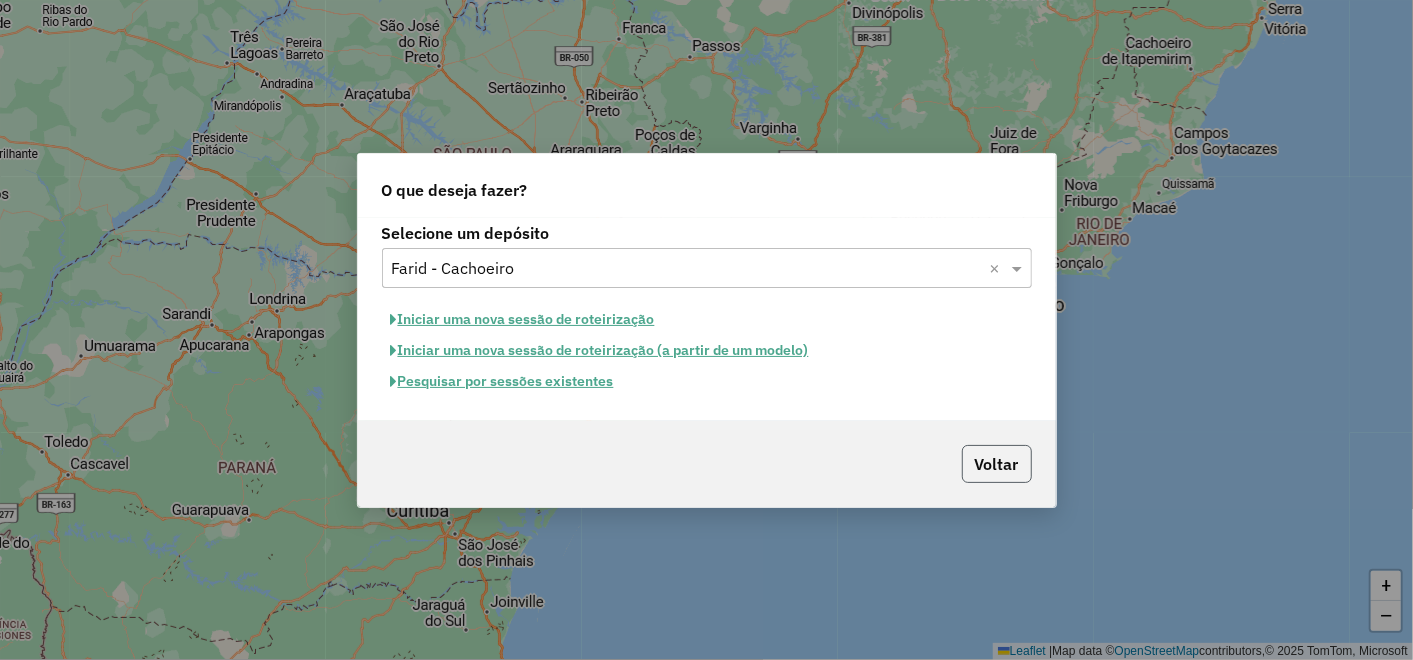 click on "Voltar" 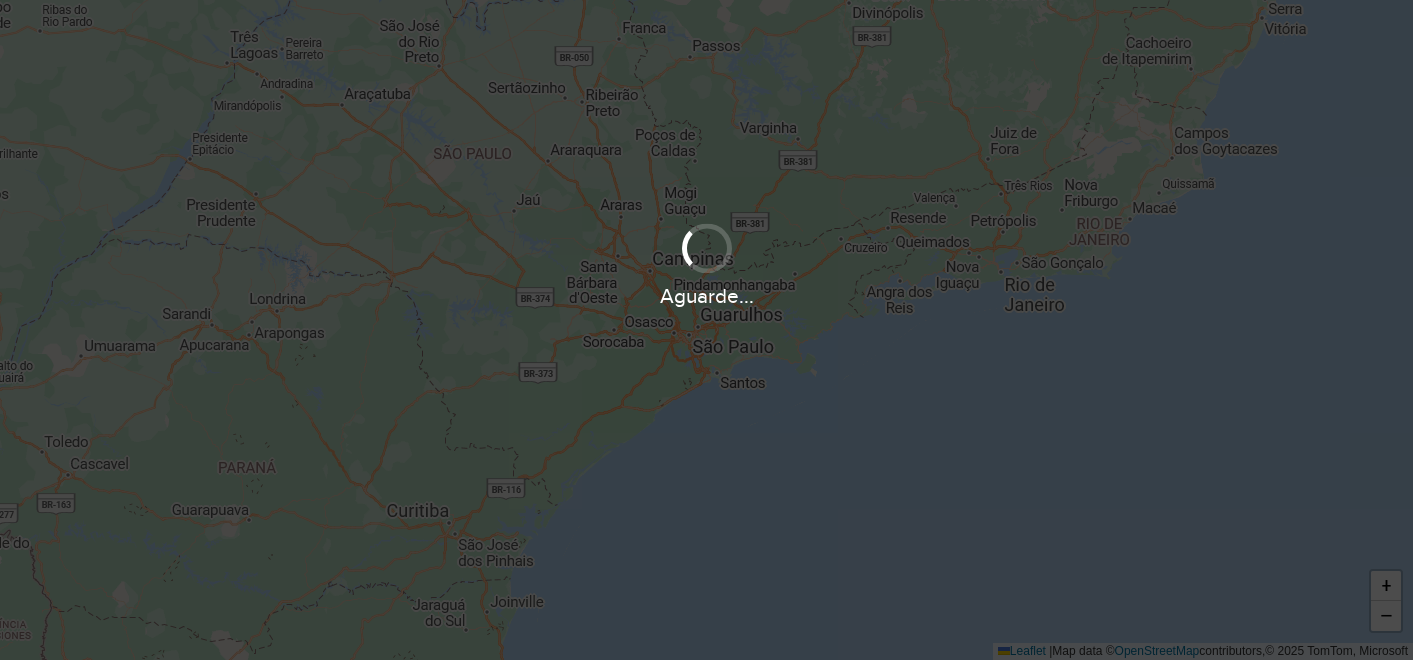 scroll, scrollTop: 0, scrollLeft: 0, axis: both 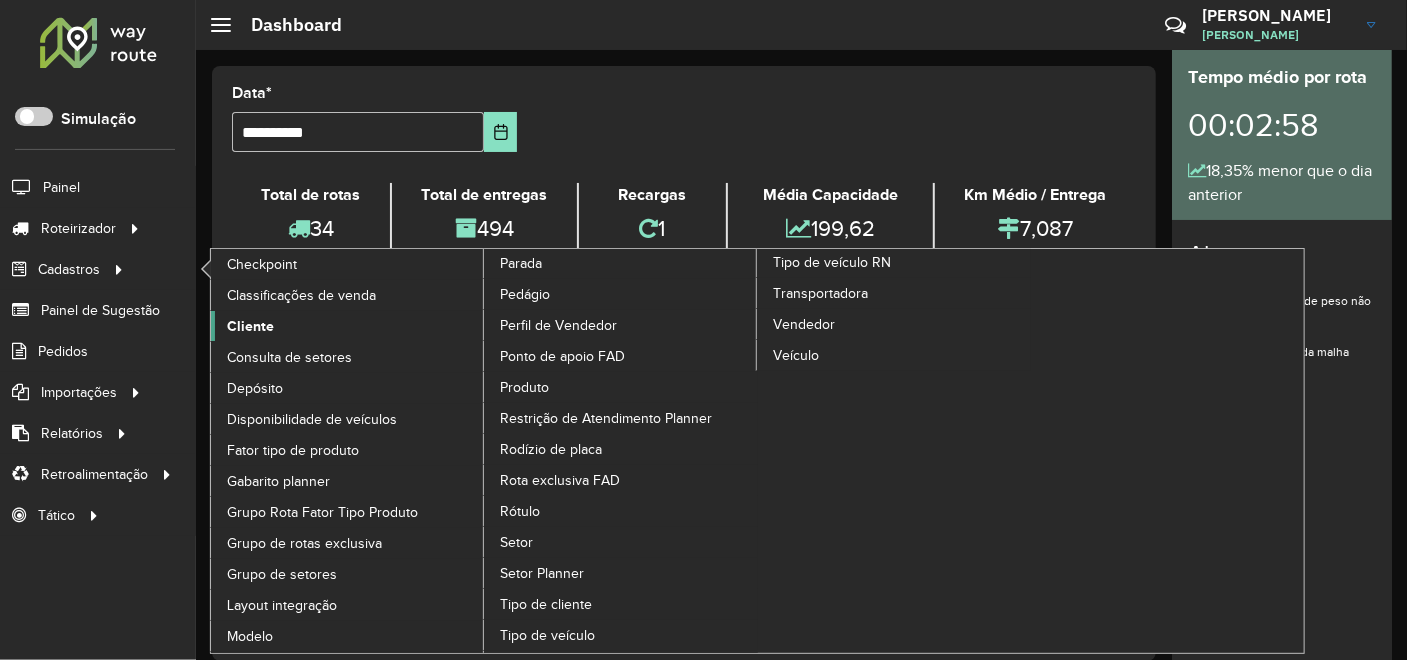 click on "Cliente" 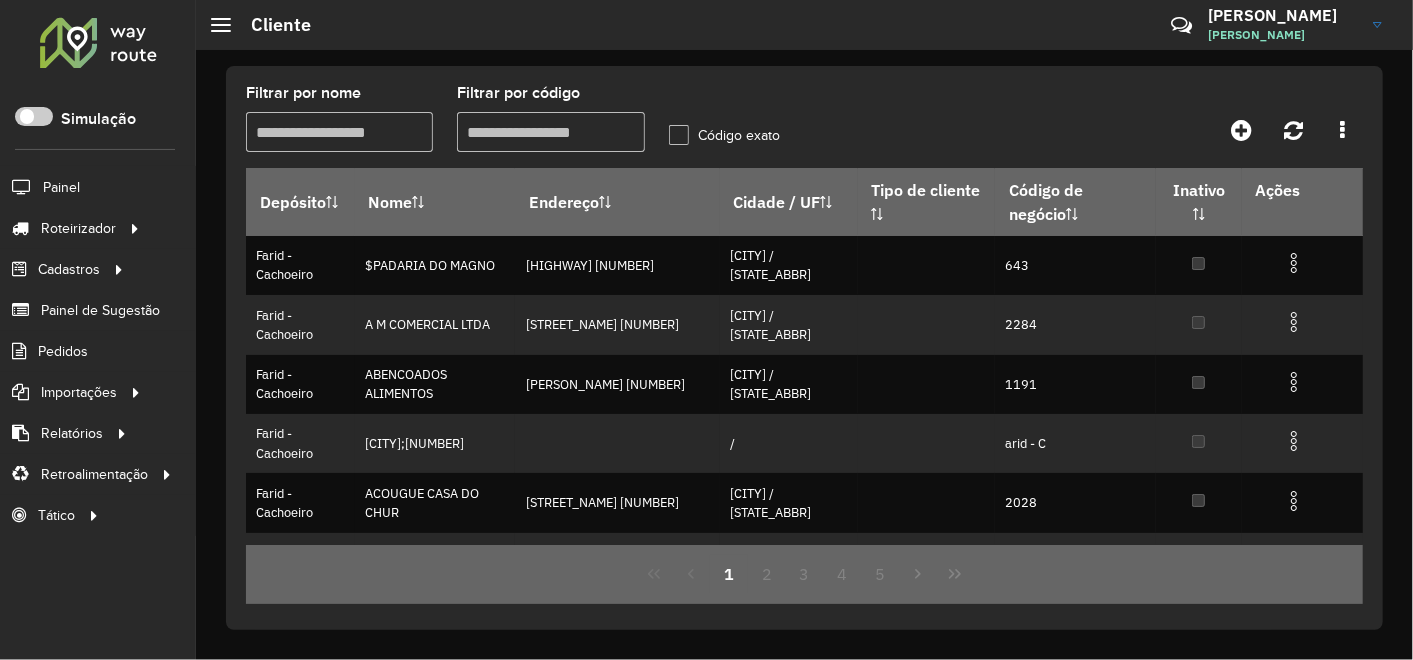 click on "Filtrar por código" at bounding box center [550, 132] 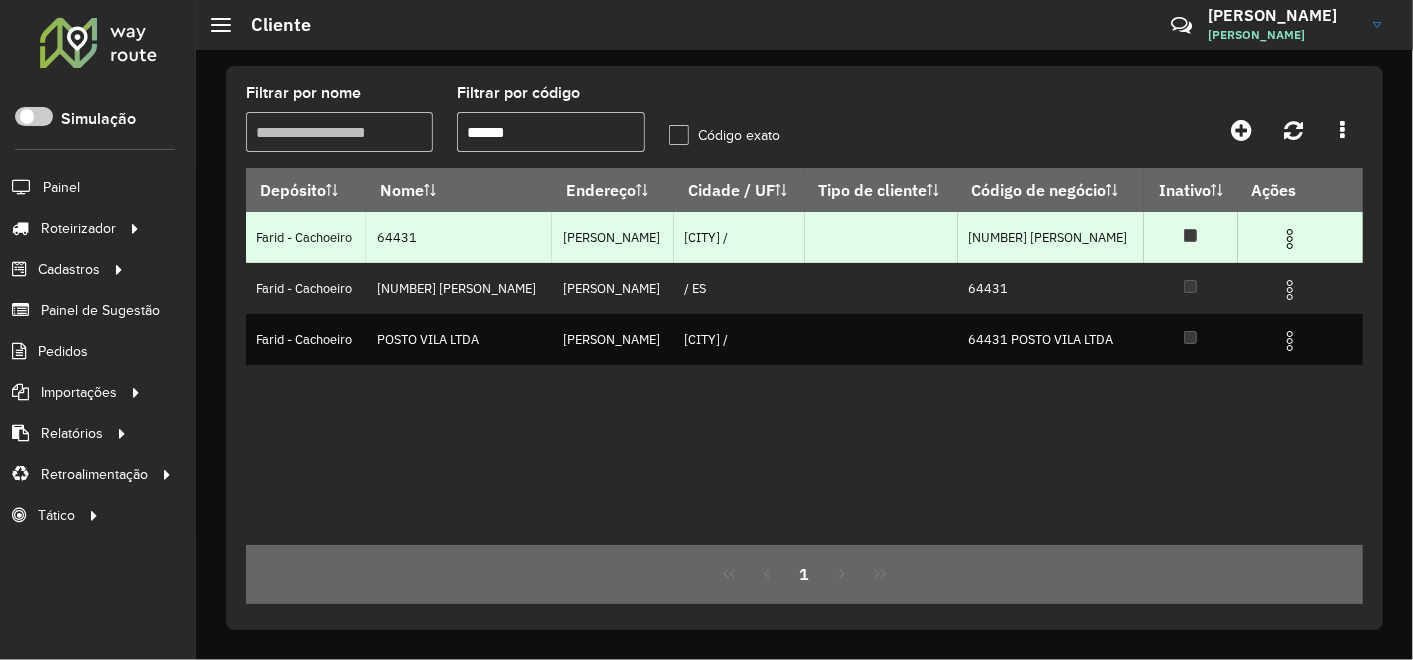 type on "*****" 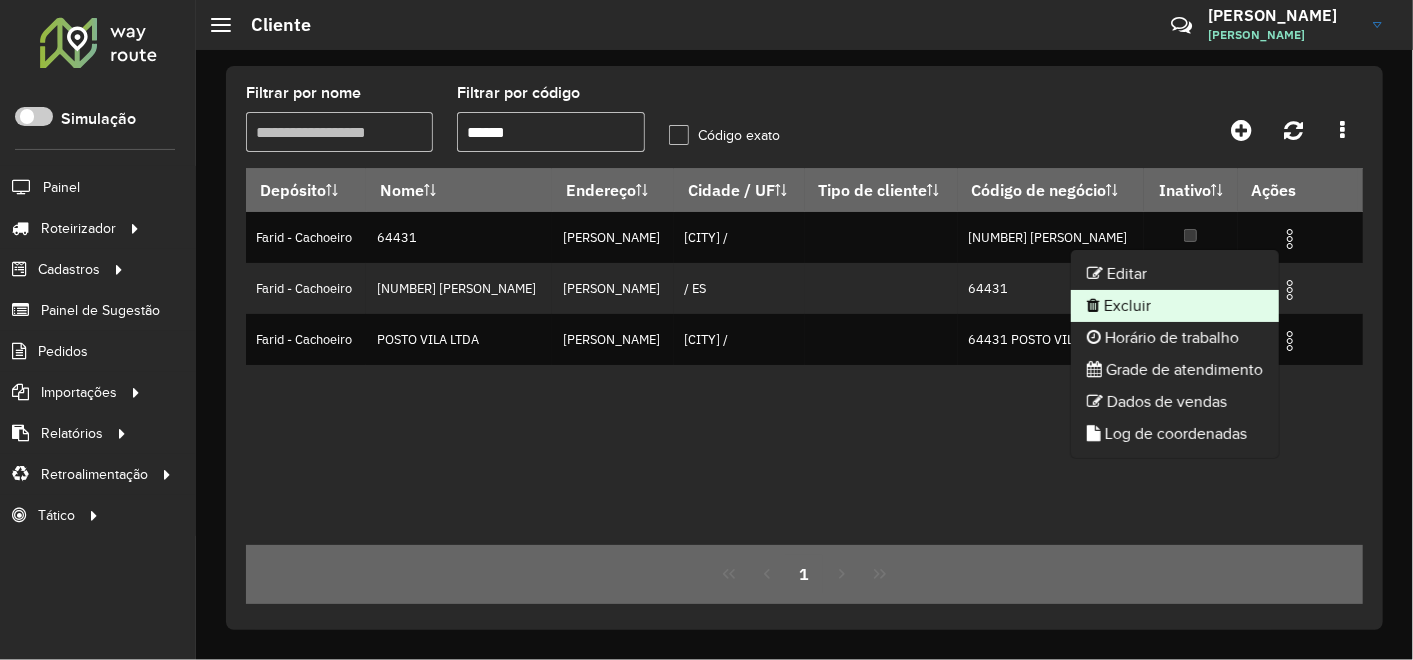 click on "Excluir" 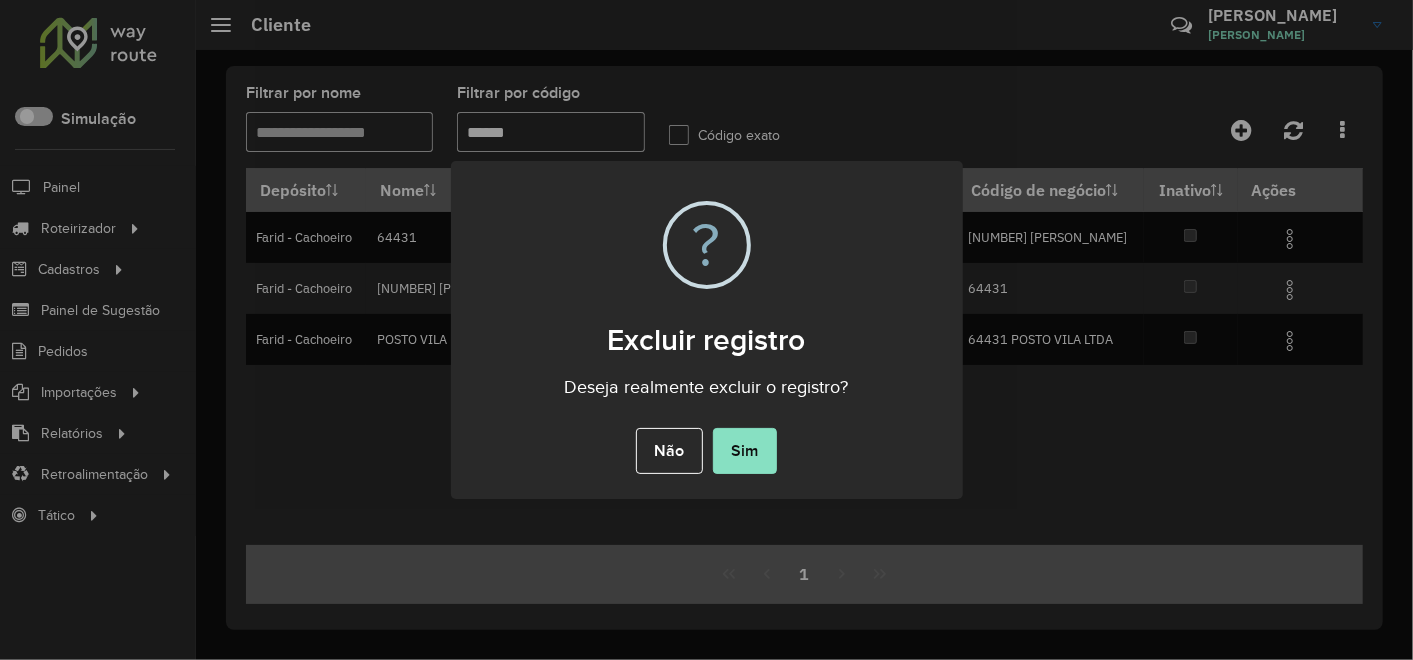 click on "Sim" at bounding box center (745, 451) 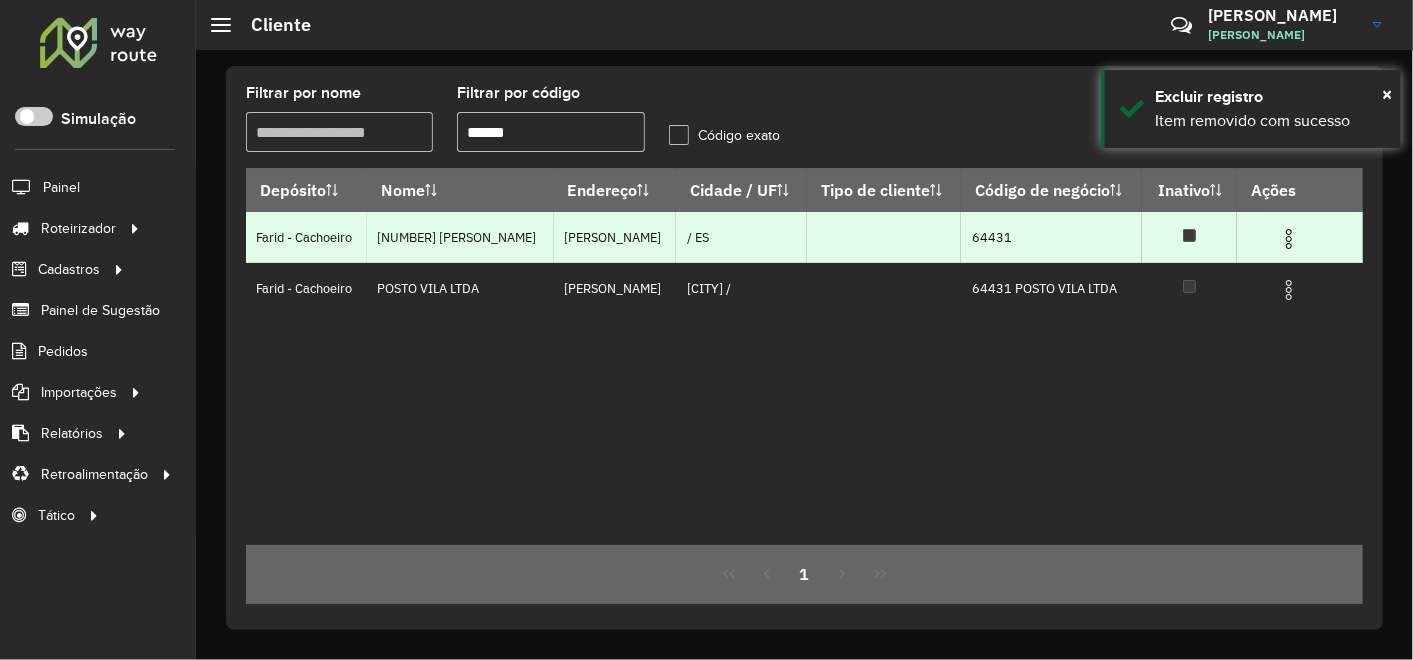 click at bounding box center [1289, 239] 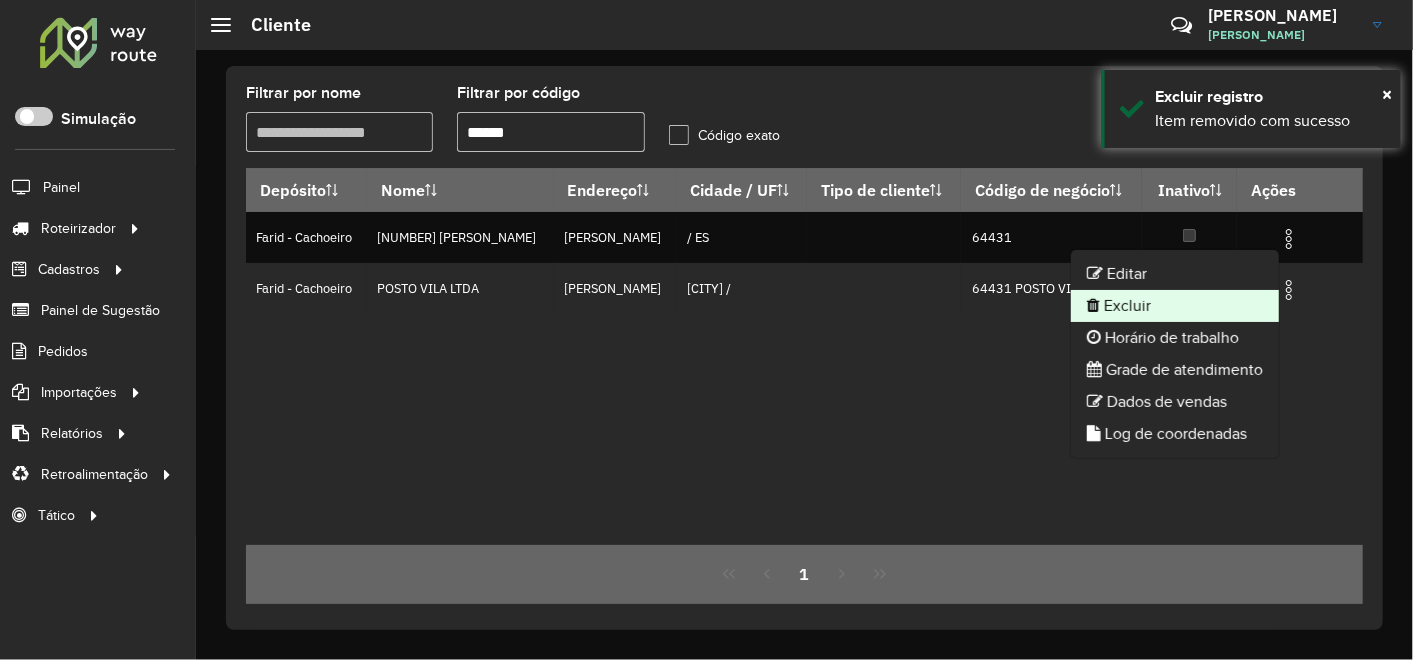 click on "Excluir" 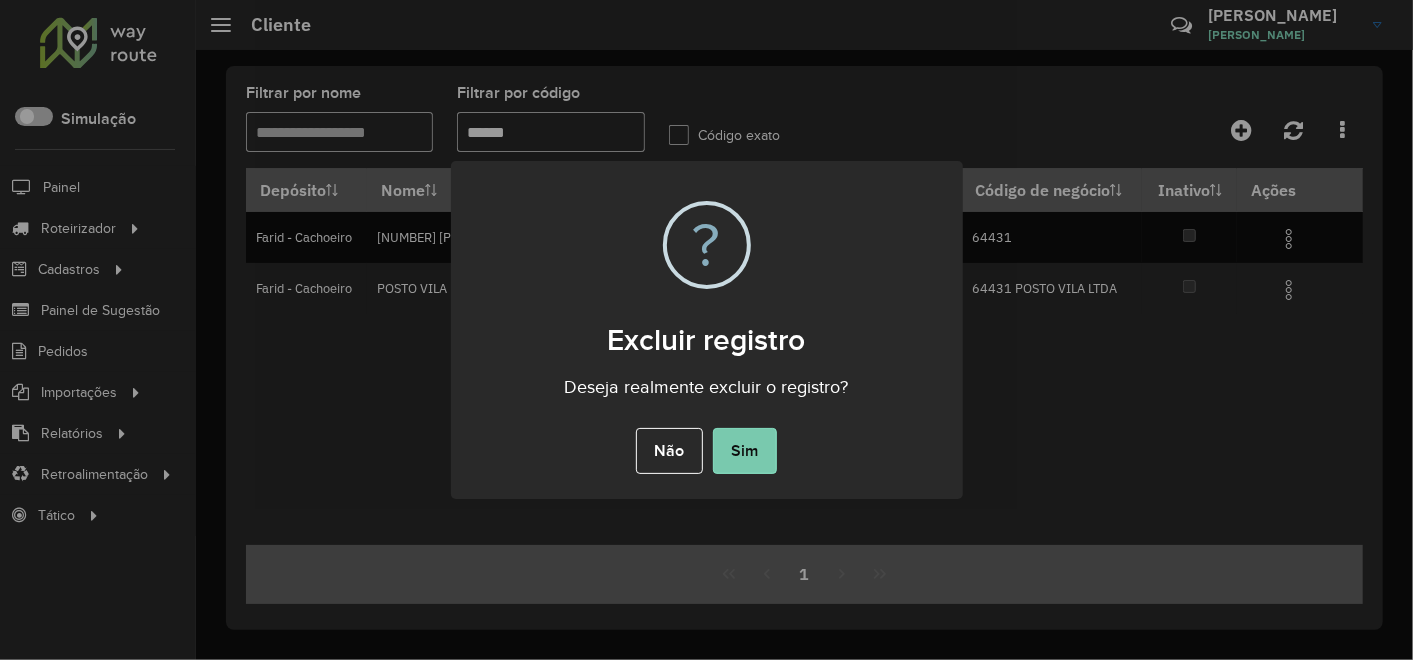 click on "Sim" at bounding box center [745, 451] 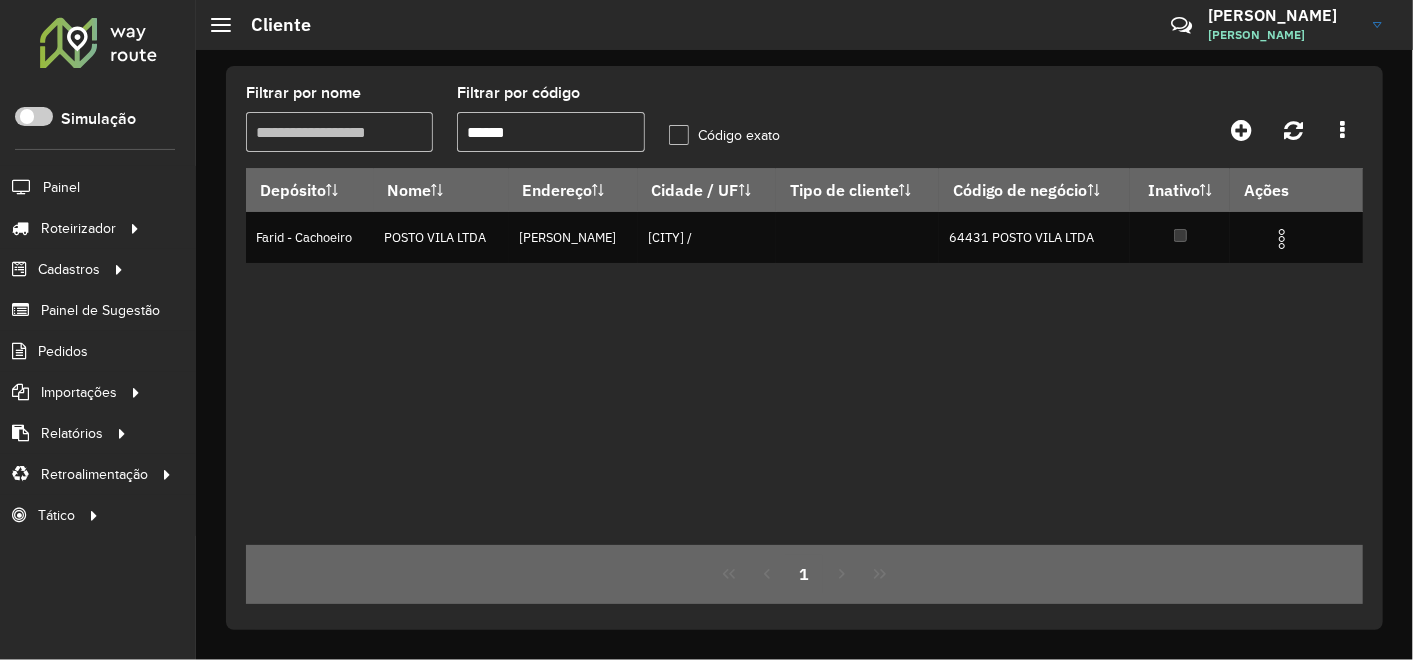 drag, startPoint x: 571, startPoint y: 139, endPoint x: 580, endPoint y: 134, distance: 10.29563 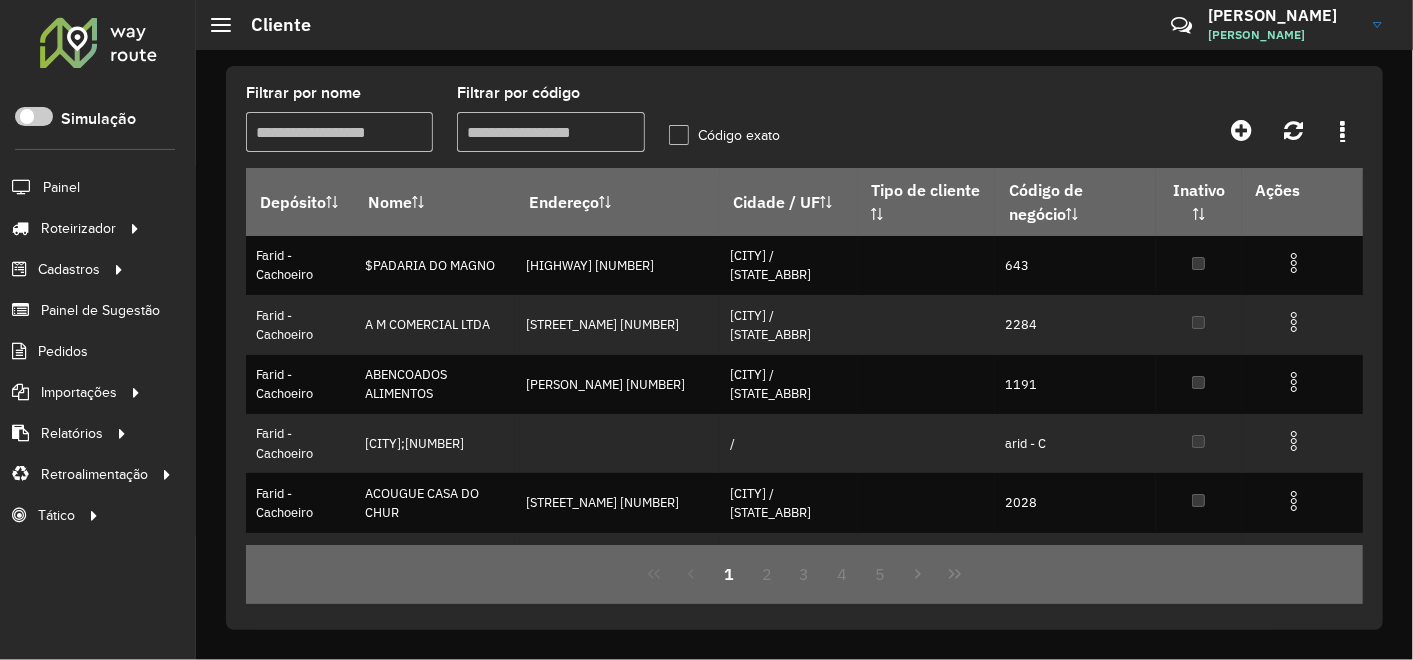 type 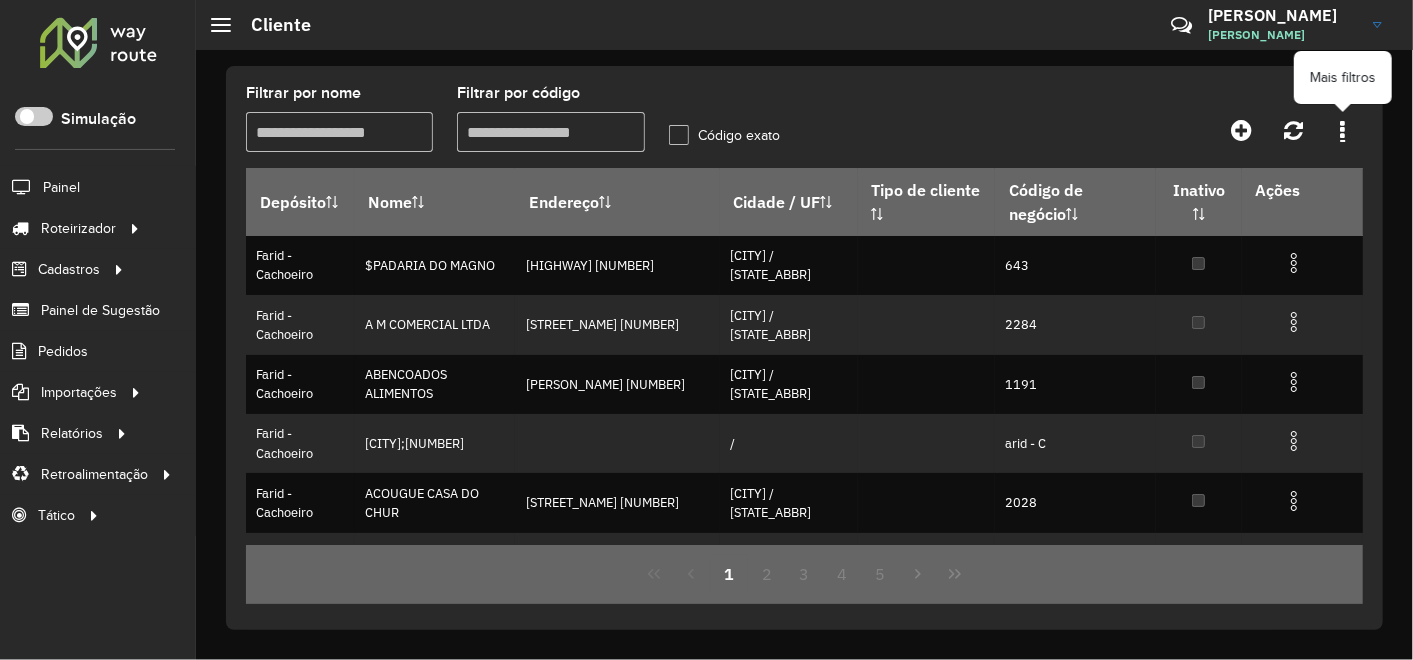 click 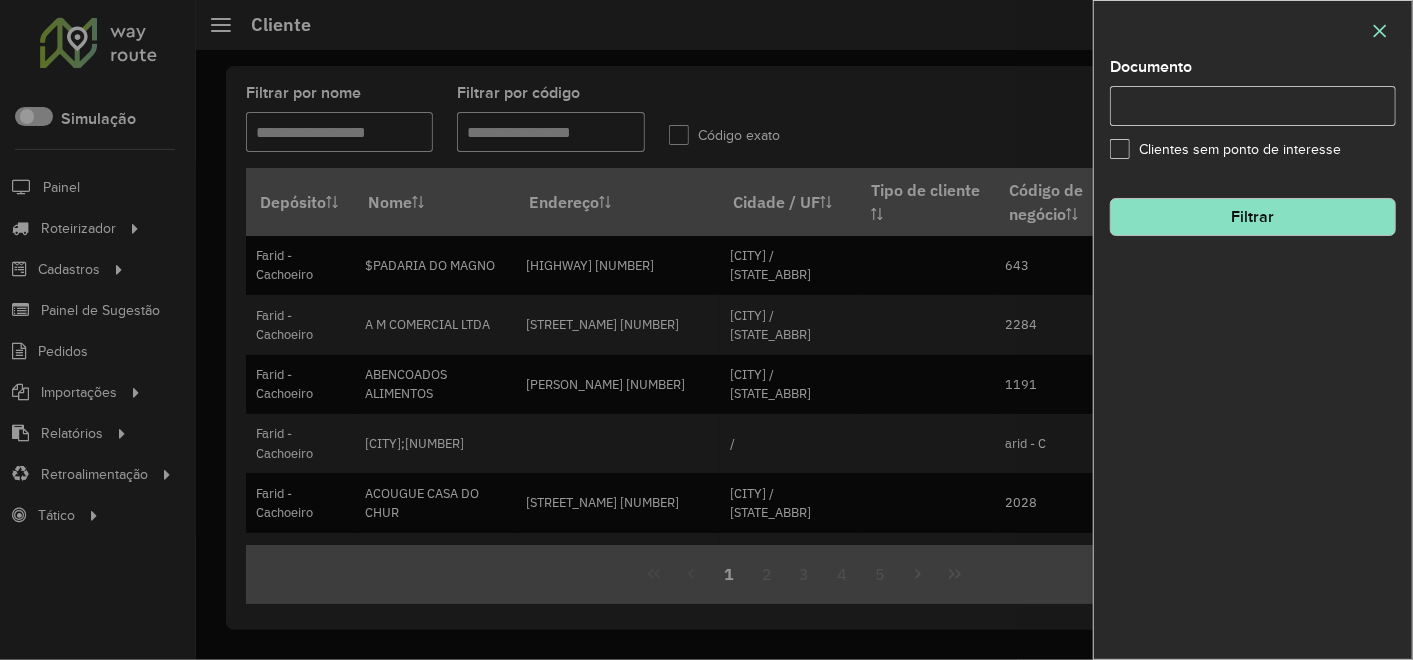click 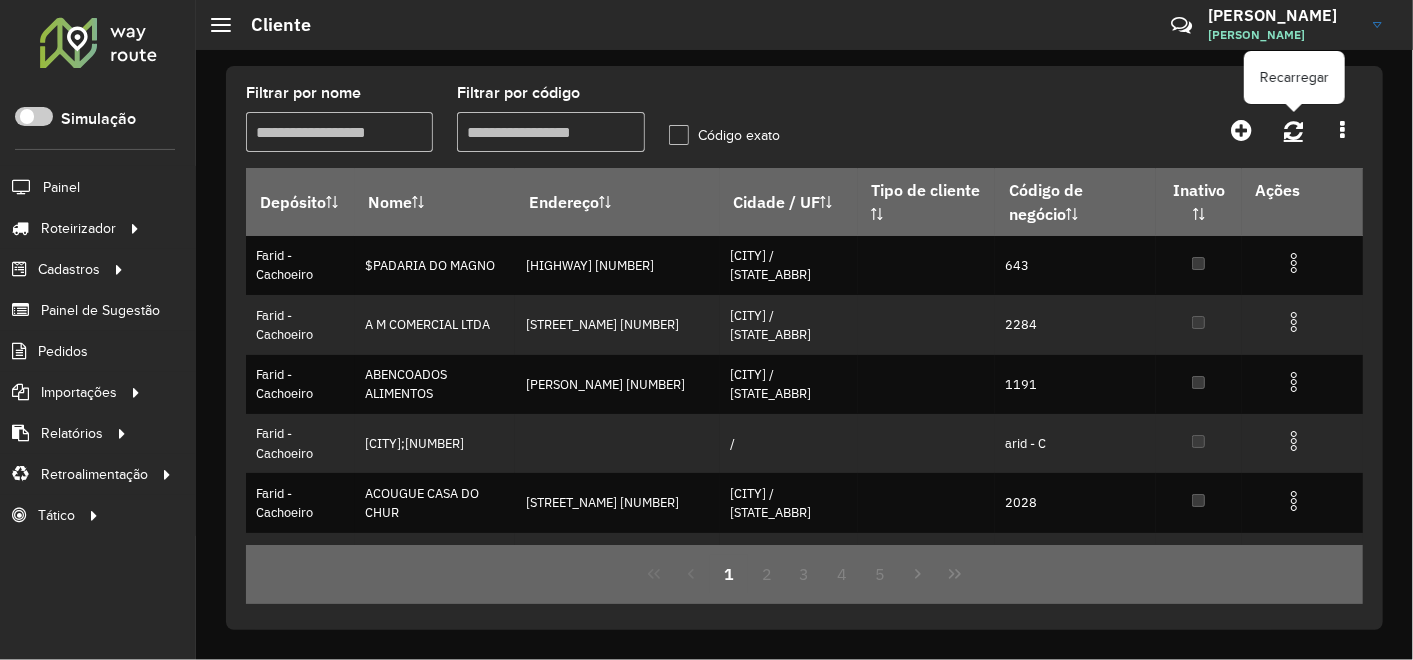click 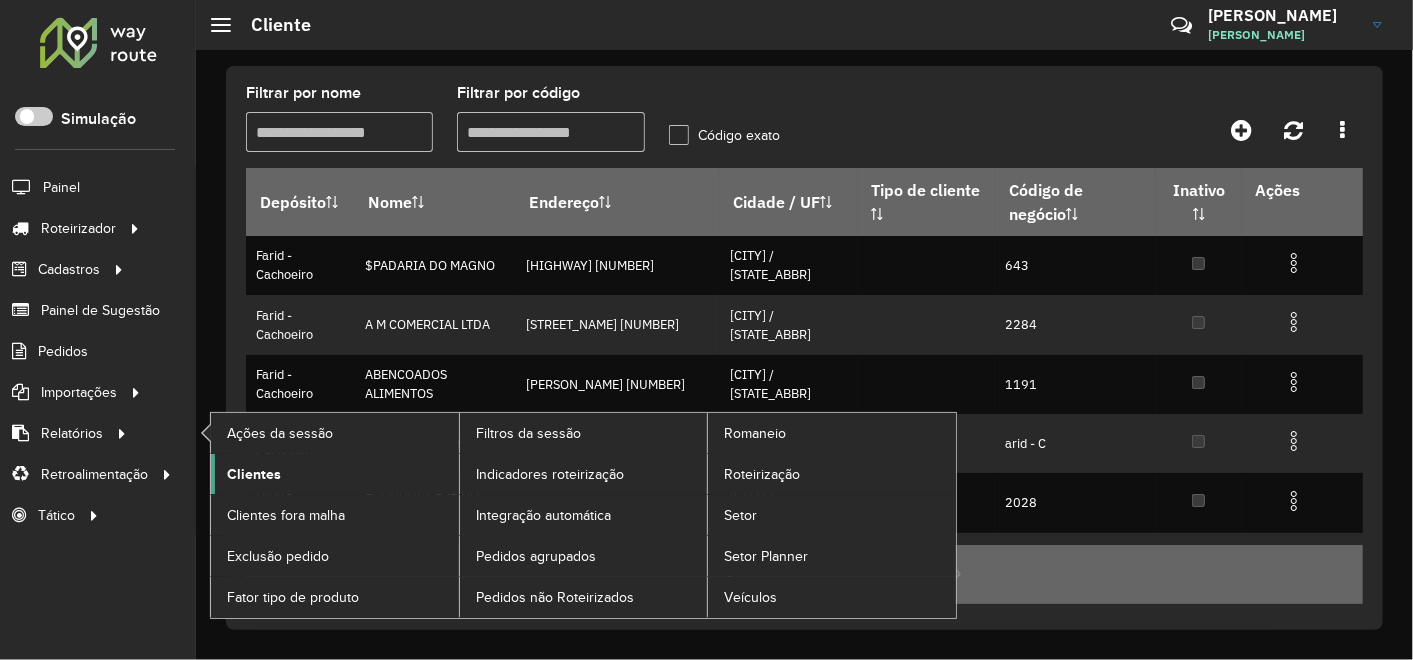 click on "Clientes" 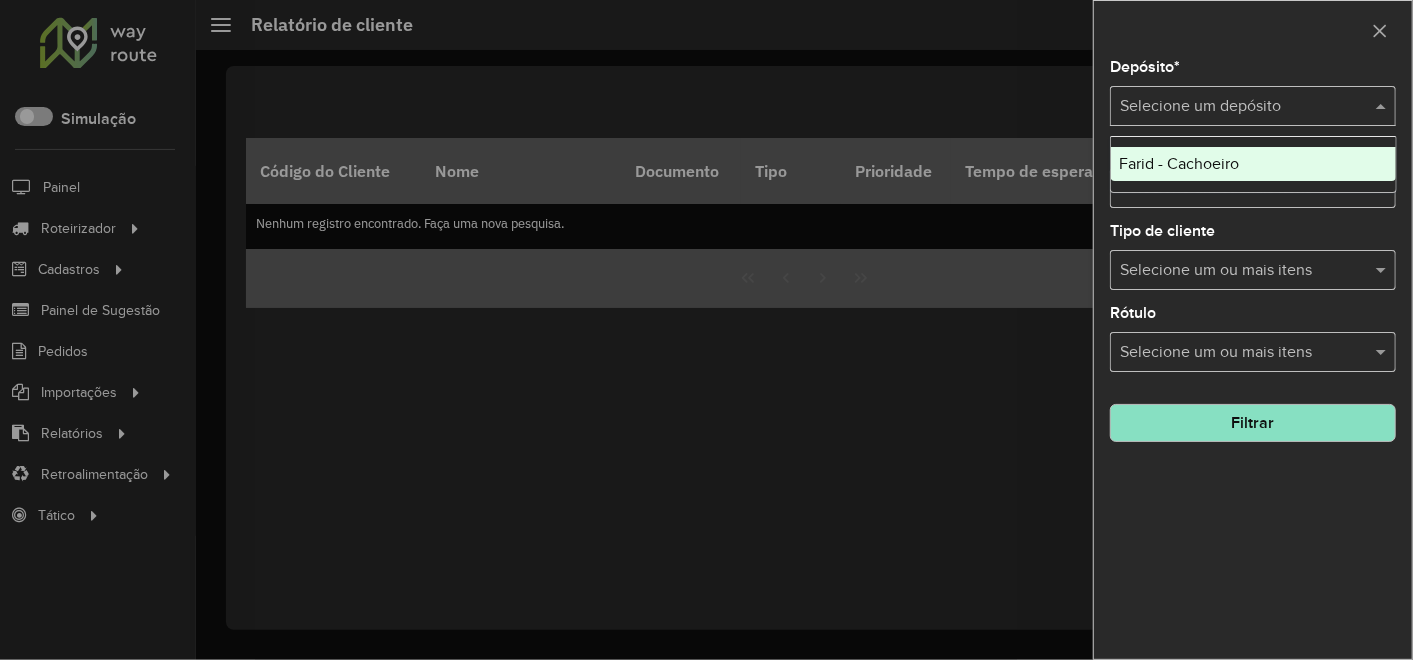 click at bounding box center [1233, 107] 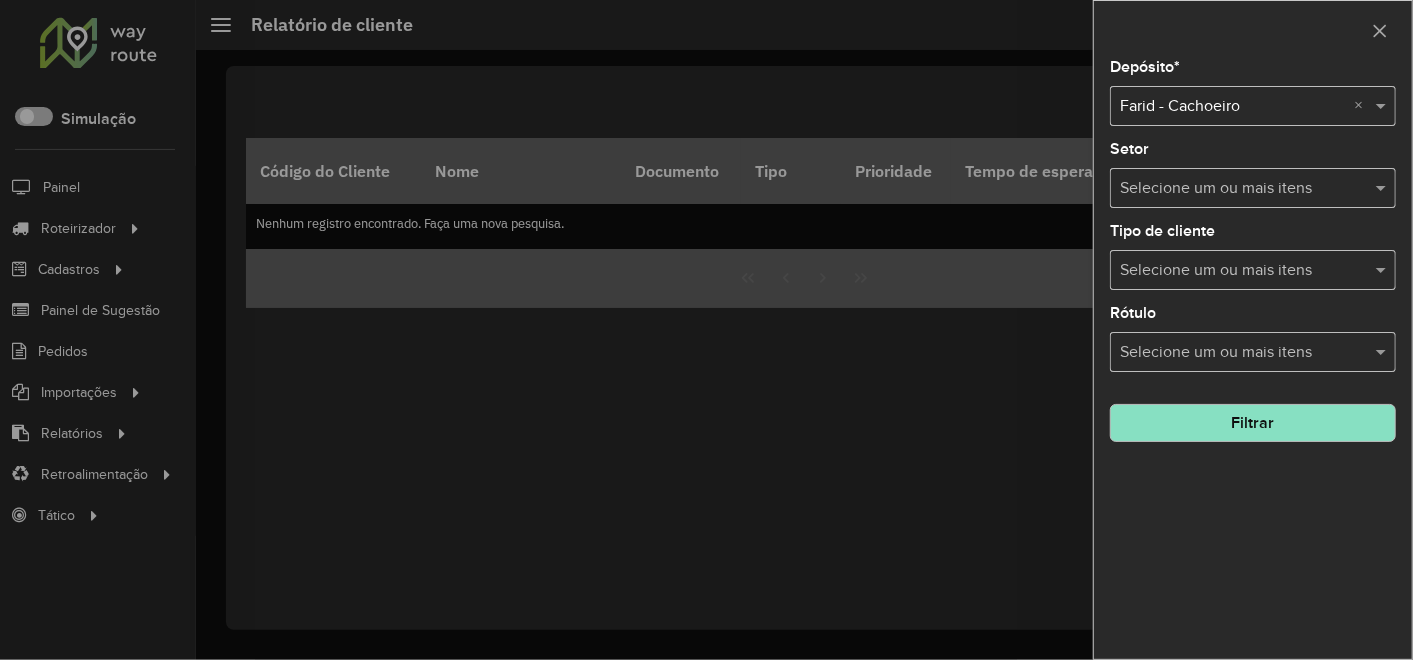 click at bounding box center (1243, 189) 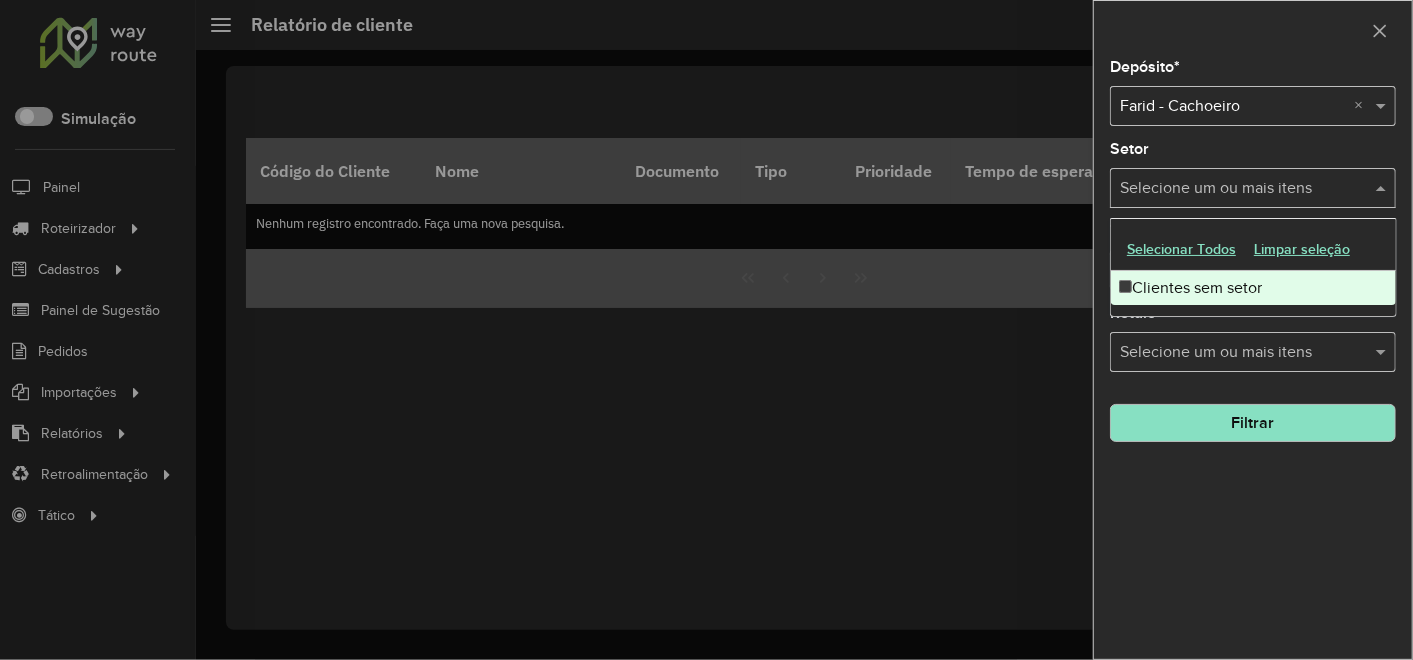 click at bounding box center [1243, 189] 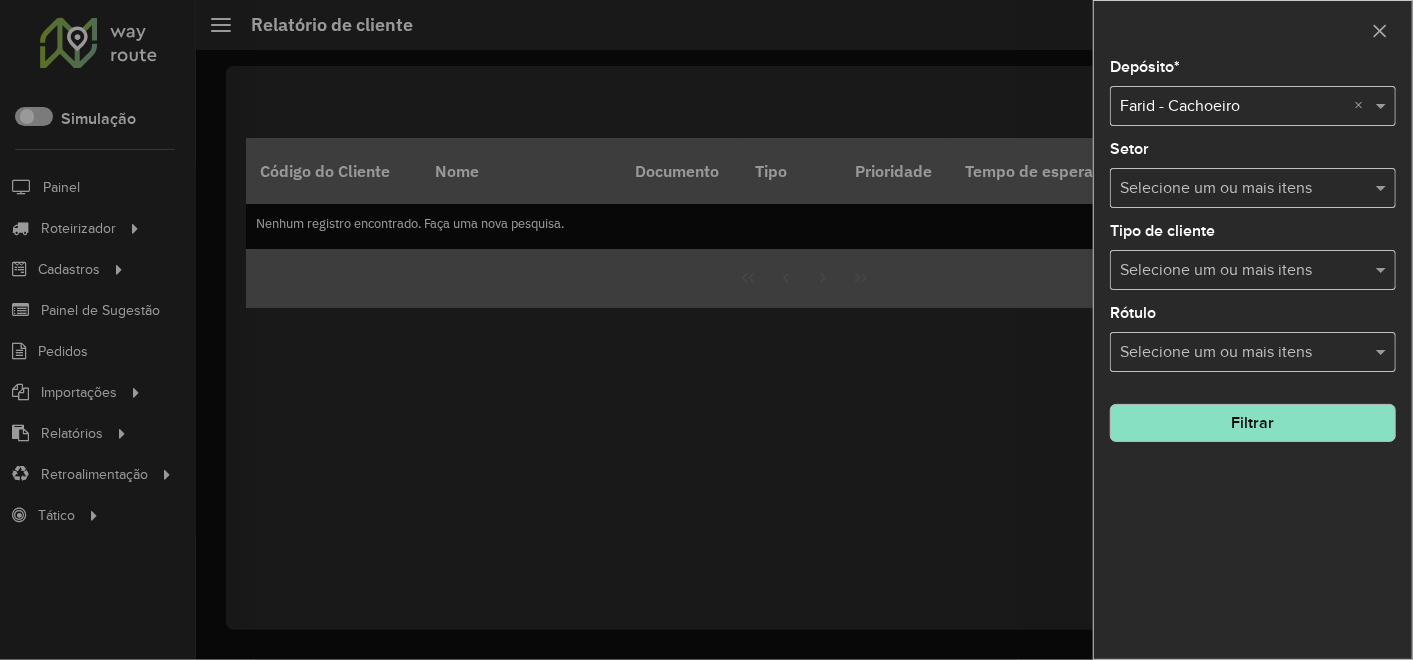 click at bounding box center (1243, 271) 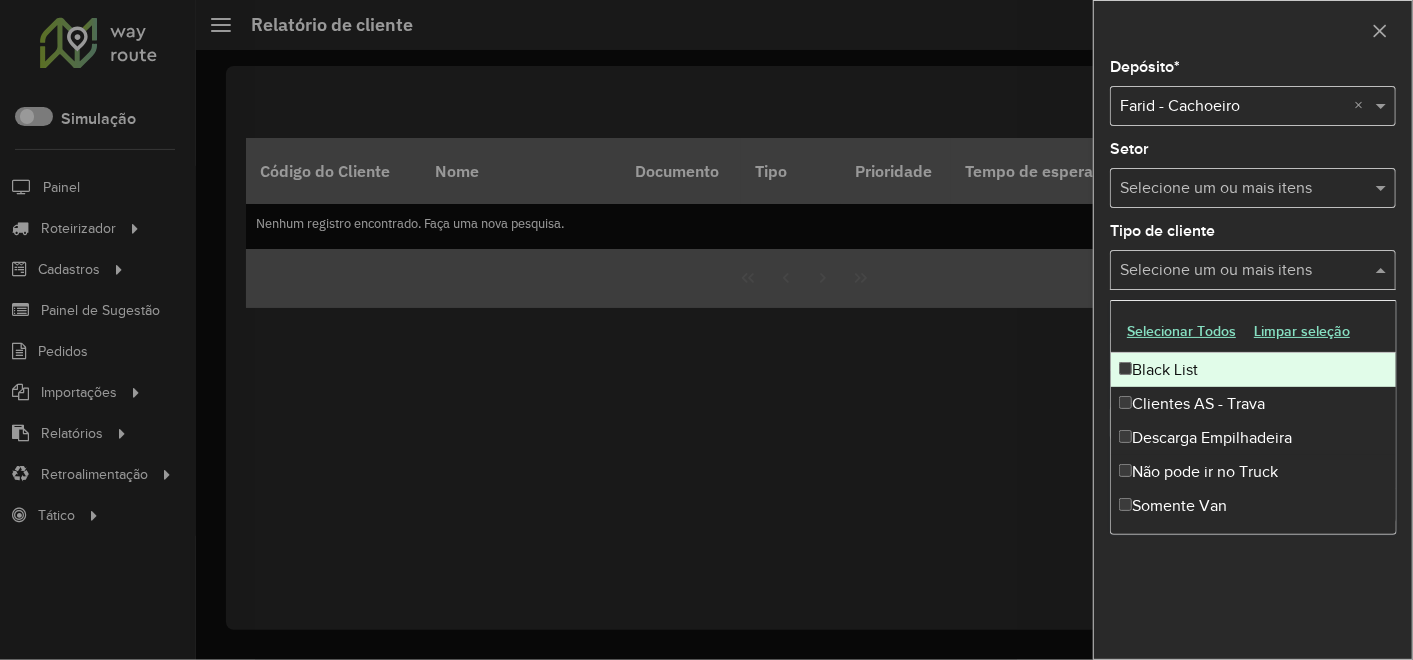 click at bounding box center (1243, 271) 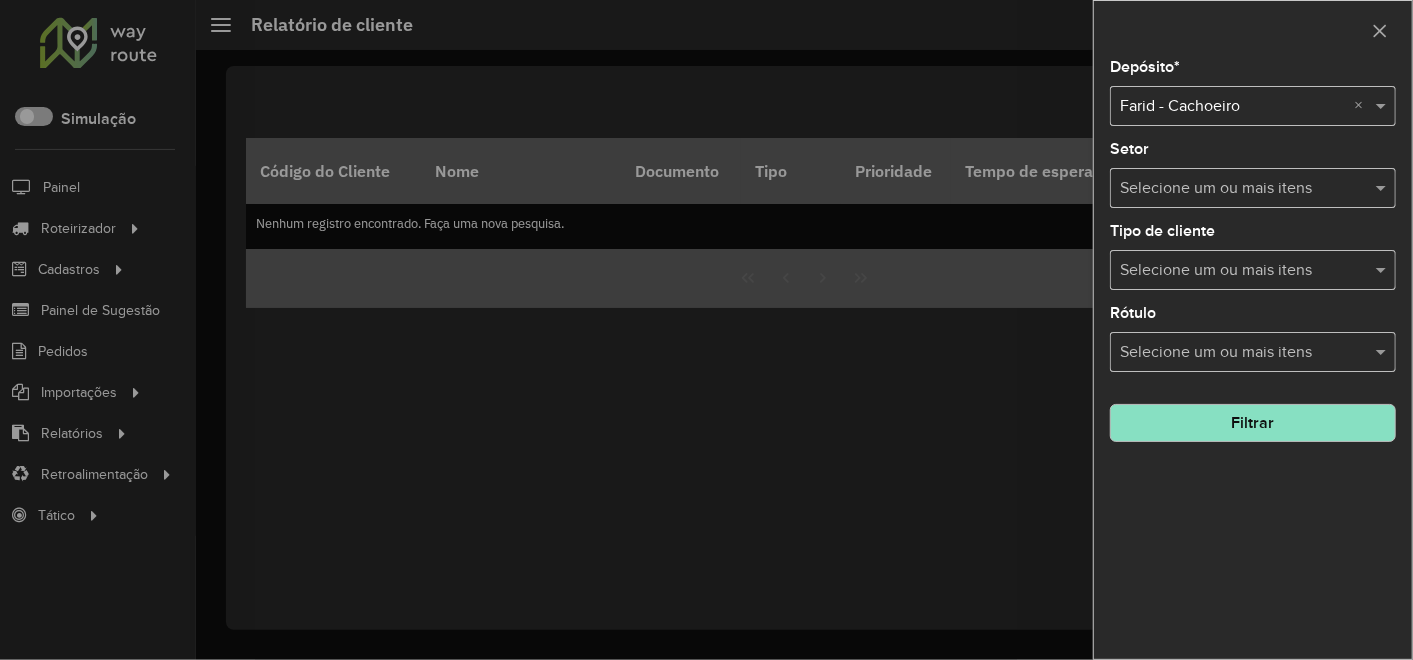 click on "Depósito  * Selecione um depósito × Farid - Cachoeiro ×  Setor  Selecione um ou mais itens  Tipo de cliente  Selecione um ou mais itens  Rótulo  Selecione um ou mais itens Filtrar" 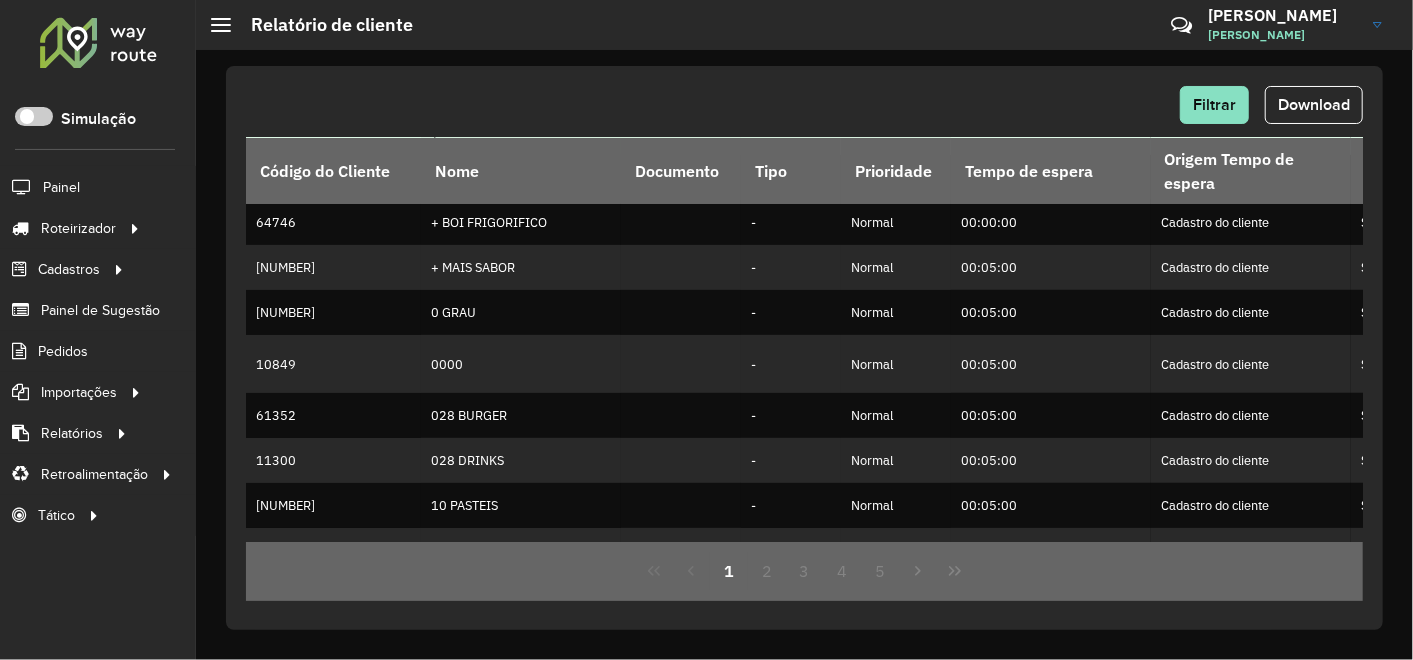 scroll, scrollTop: 0, scrollLeft: 0, axis: both 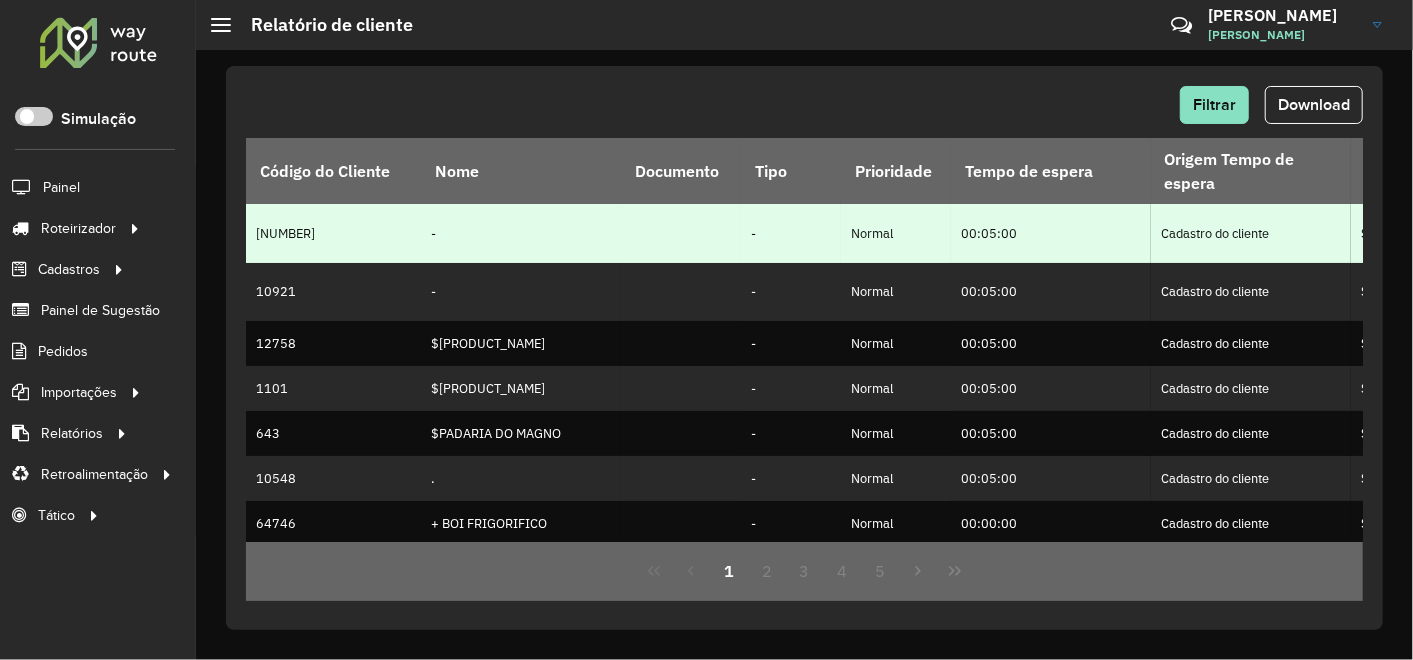 click on "00:05:00" at bounding box center (1051, 233) 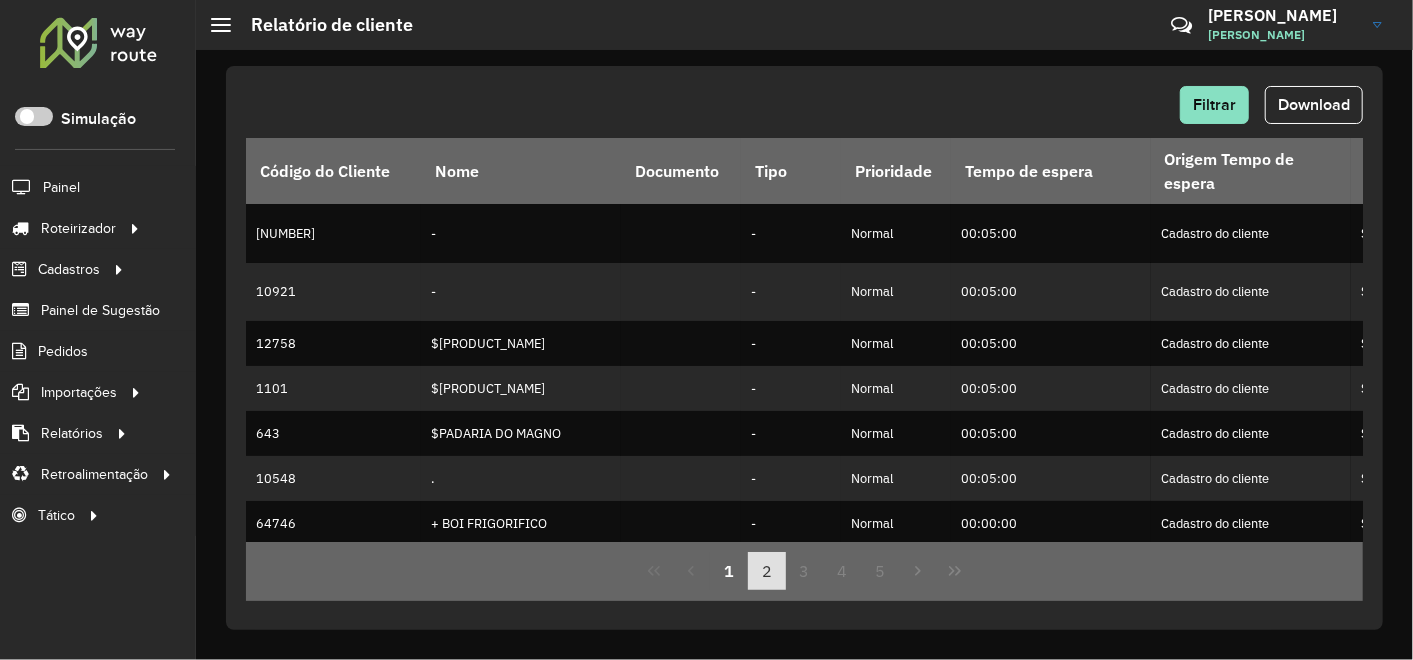 click on "2" at bounding box center [767, 571] 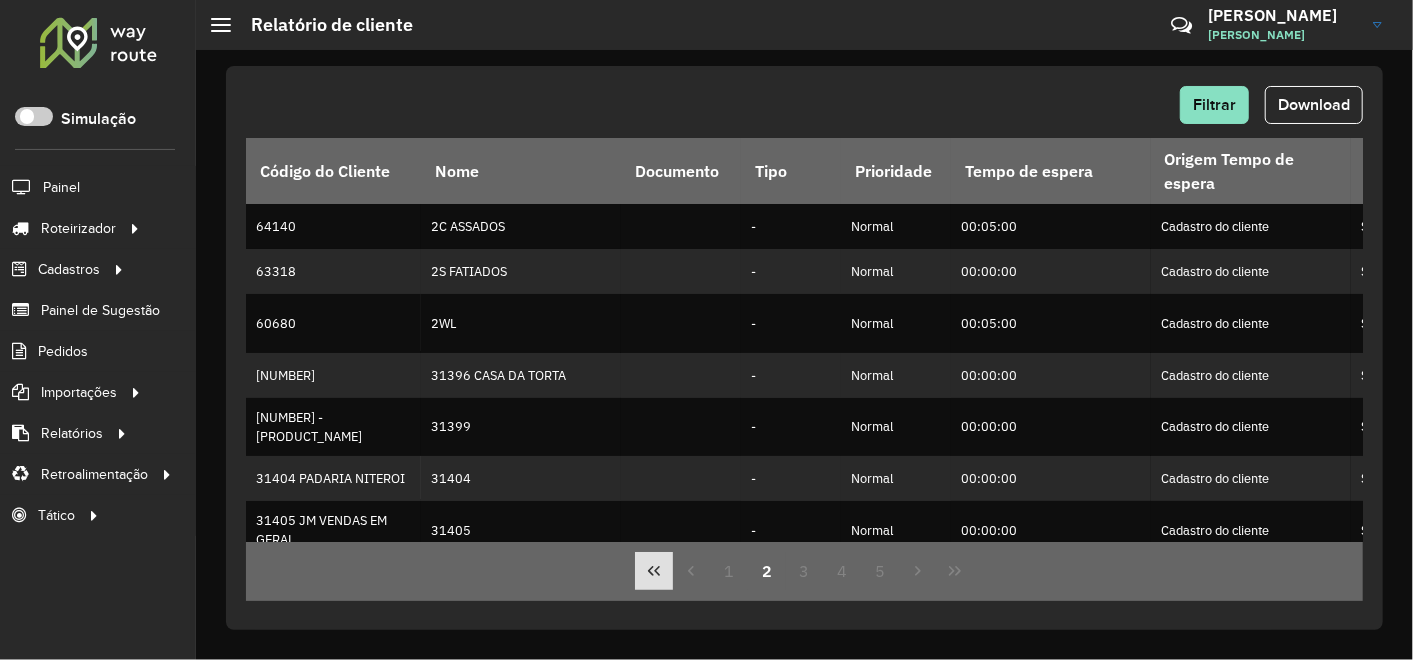 click 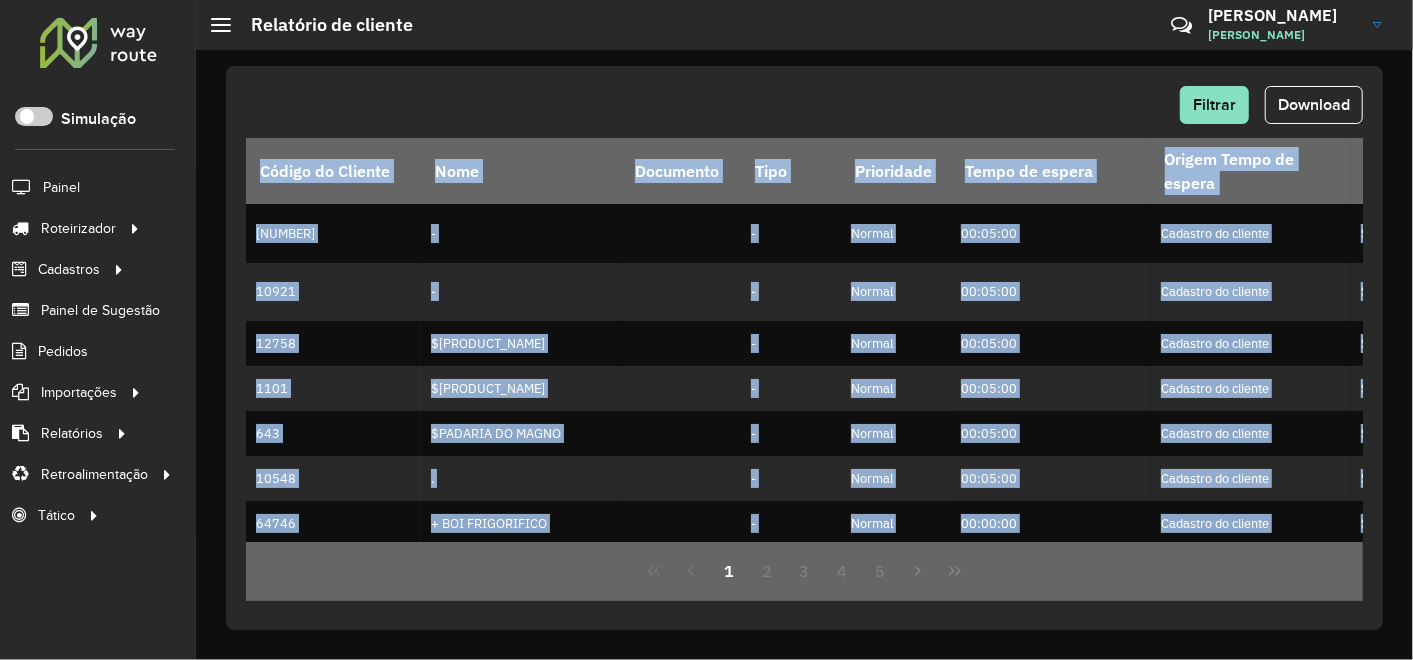 click on "1   2   3   4   5" at bounding box center (804, 571) 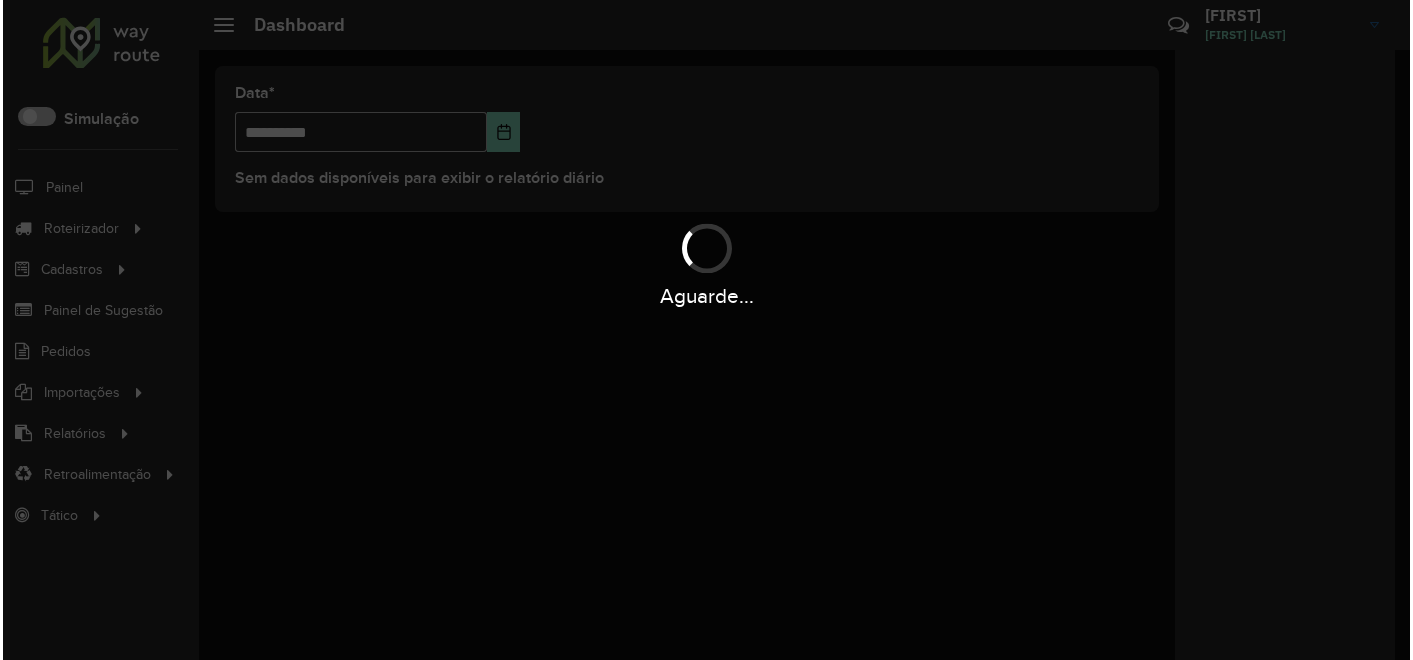 scroll, scrollTop: 0, scrollLeft: 0, axis: both 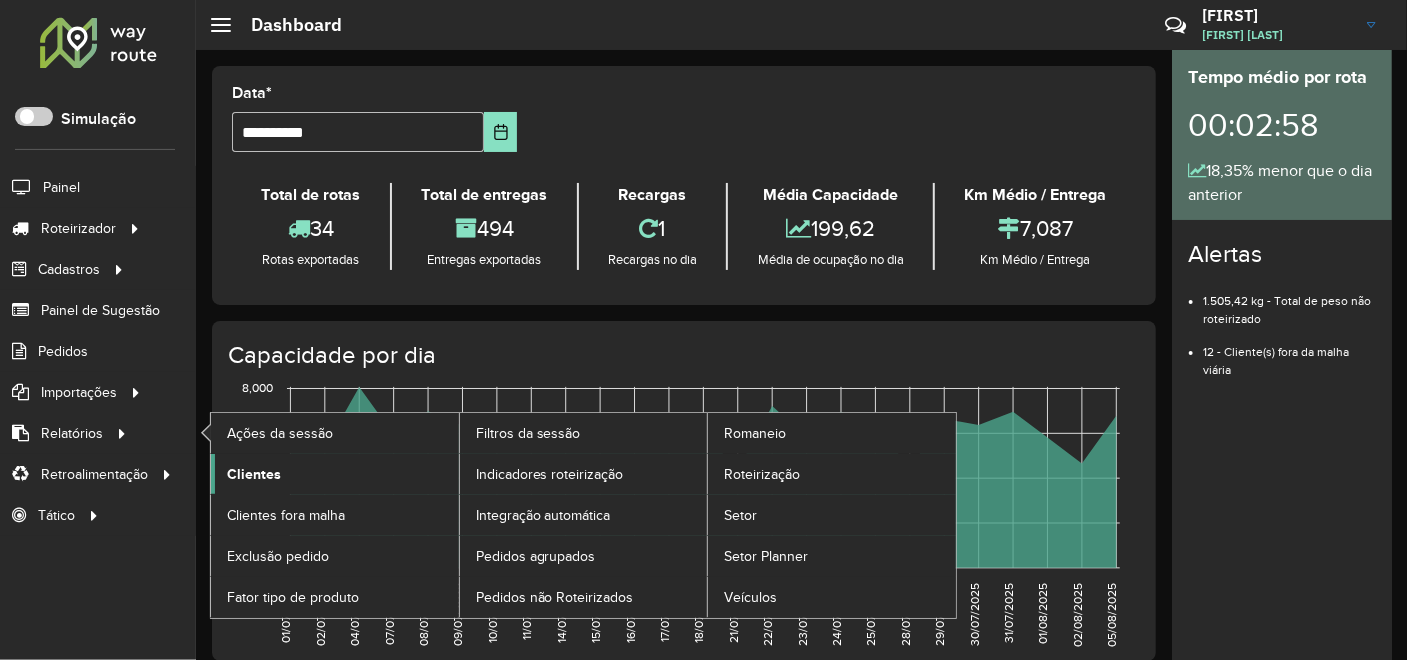 click on "Clientes" 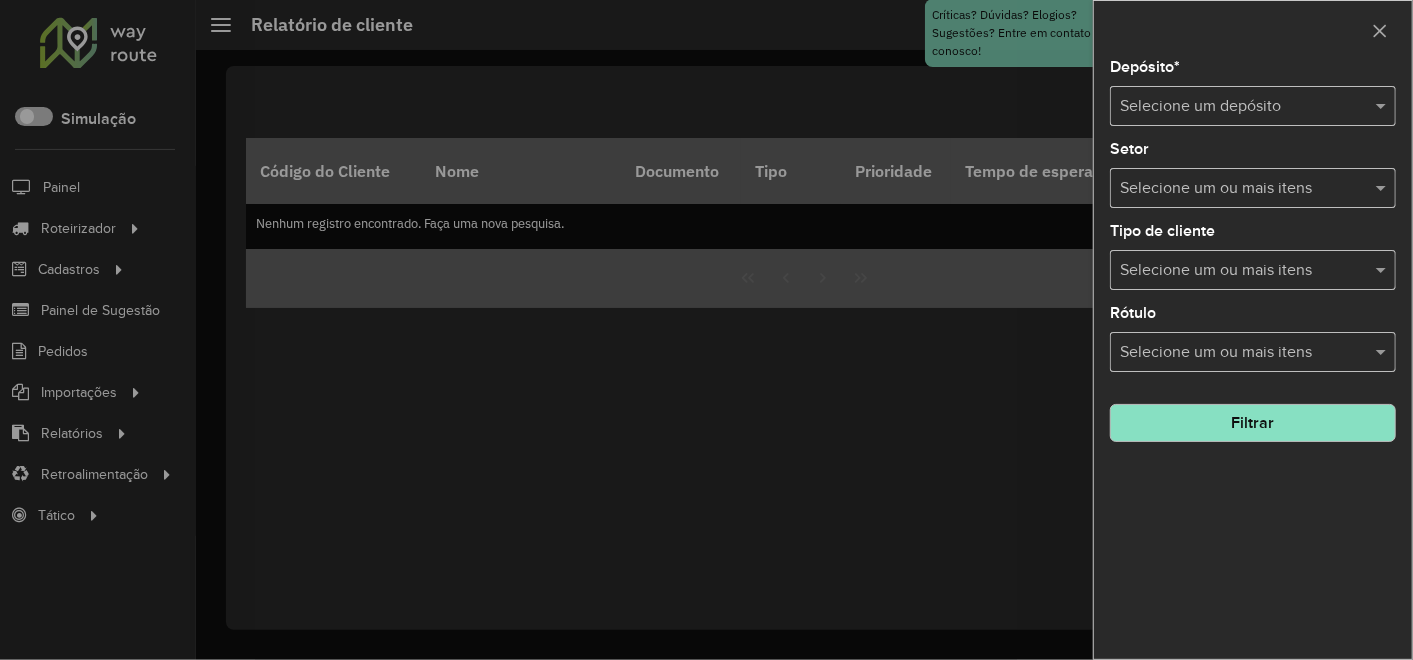 click 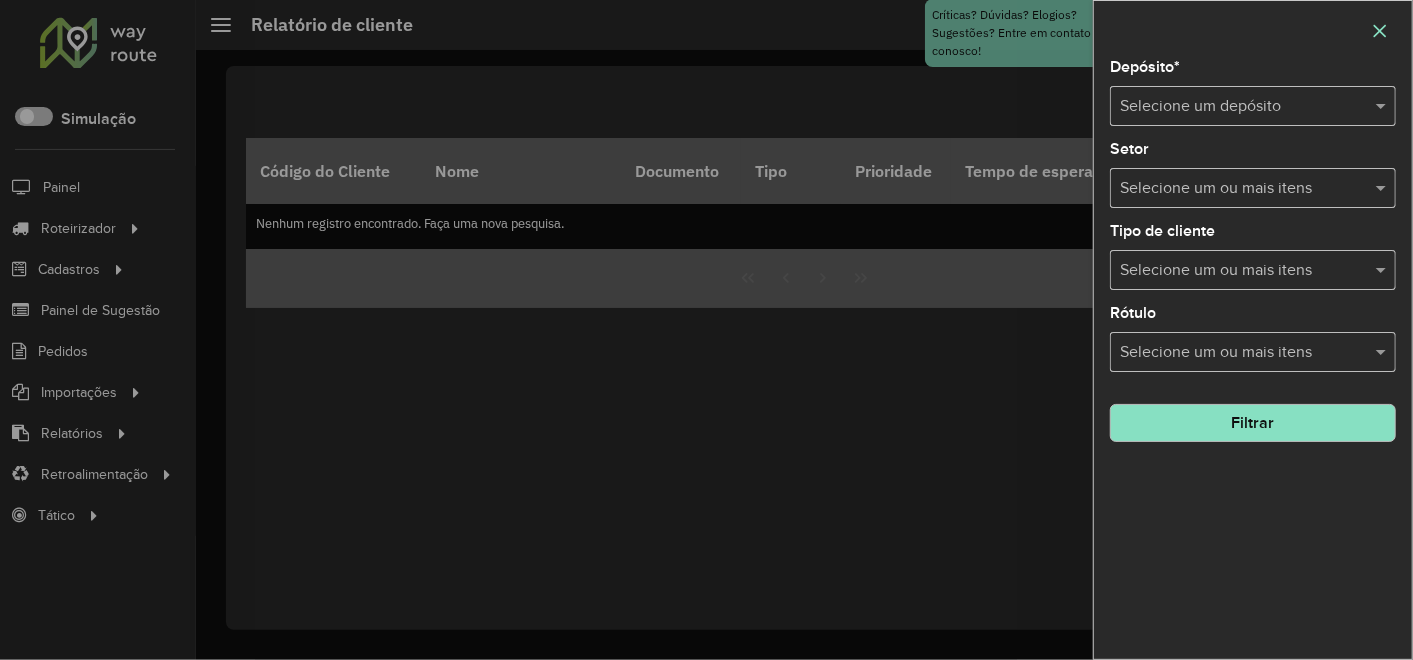 click 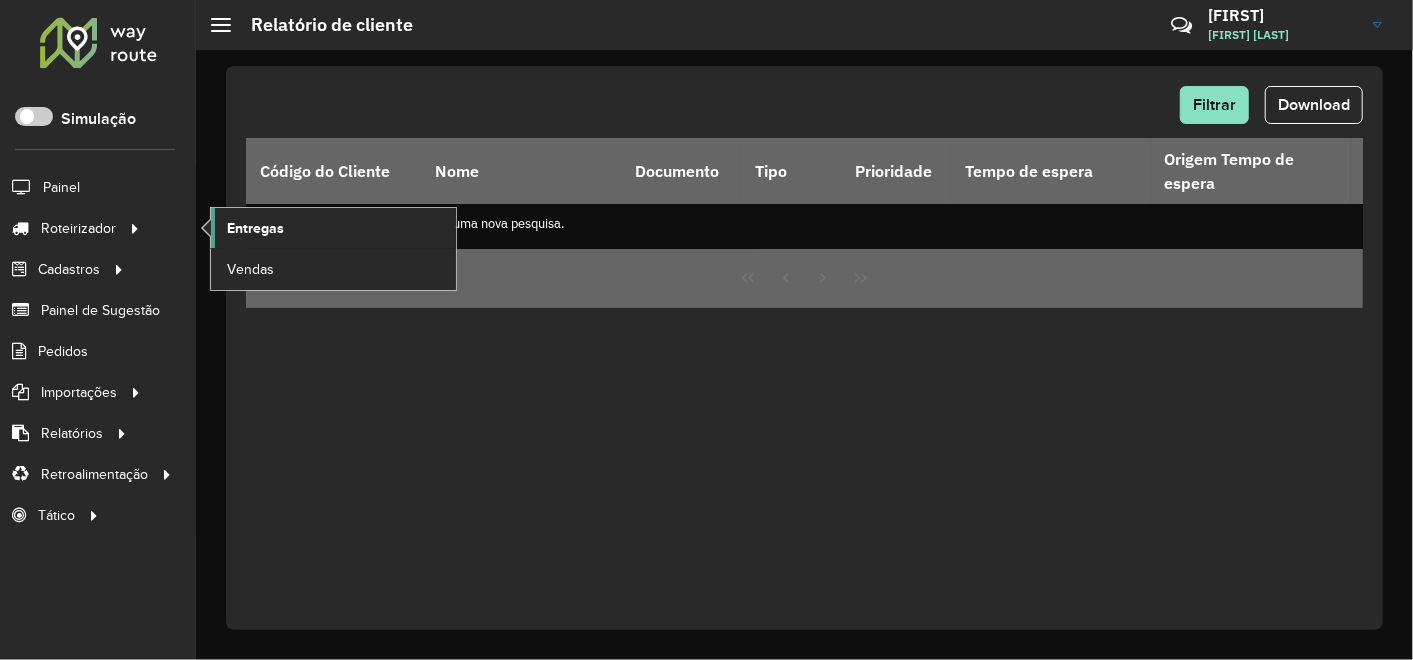 click on "Entregas" 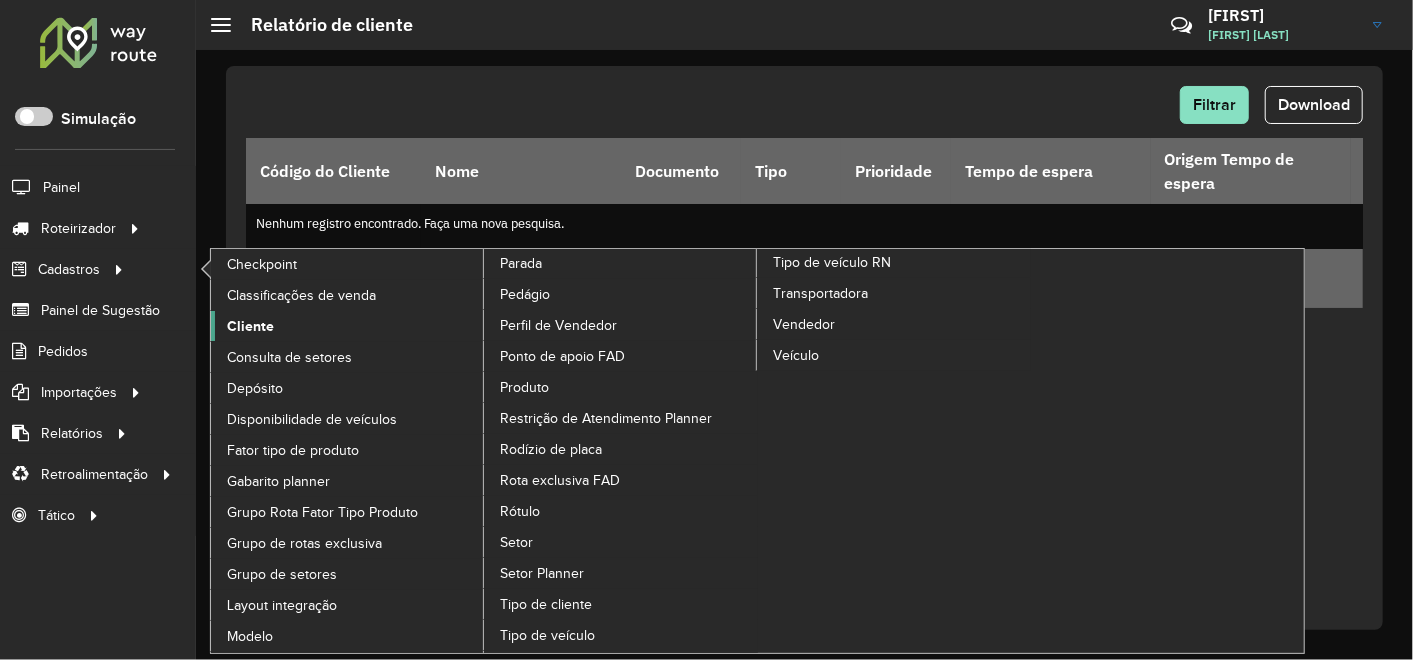 click on "Cliente" 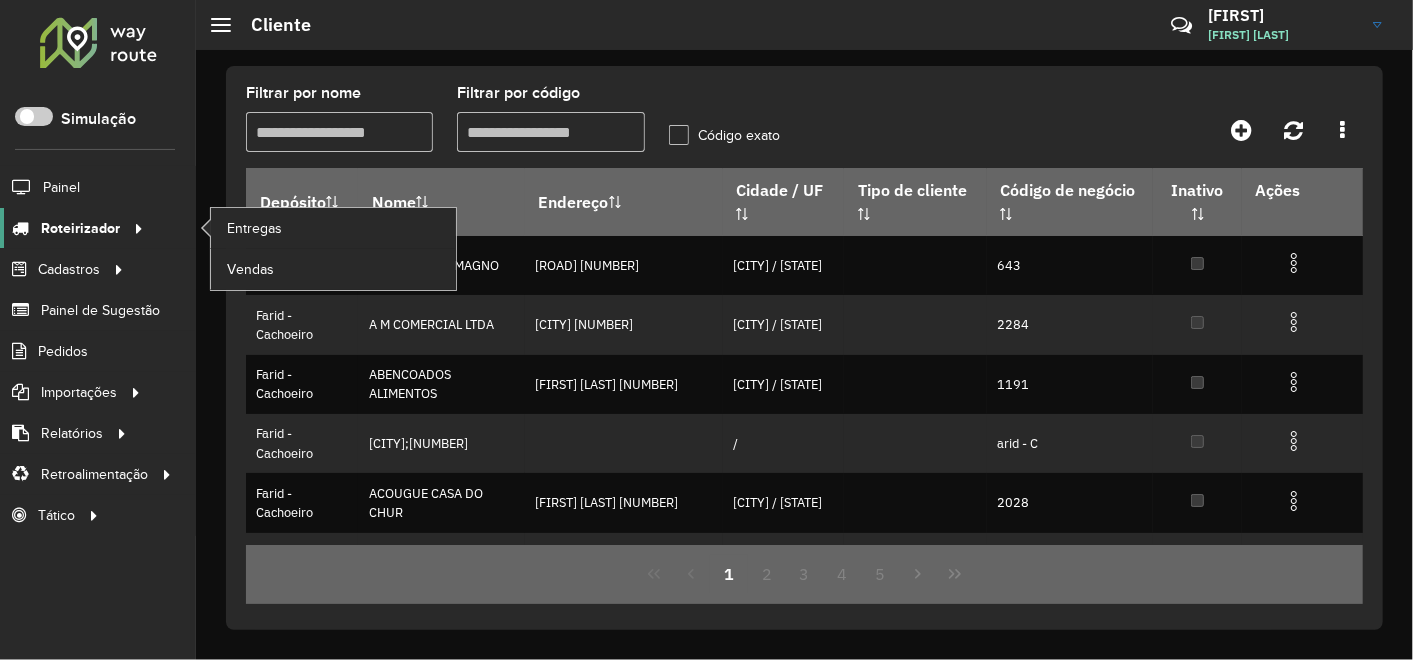 click on "Roteirizador" 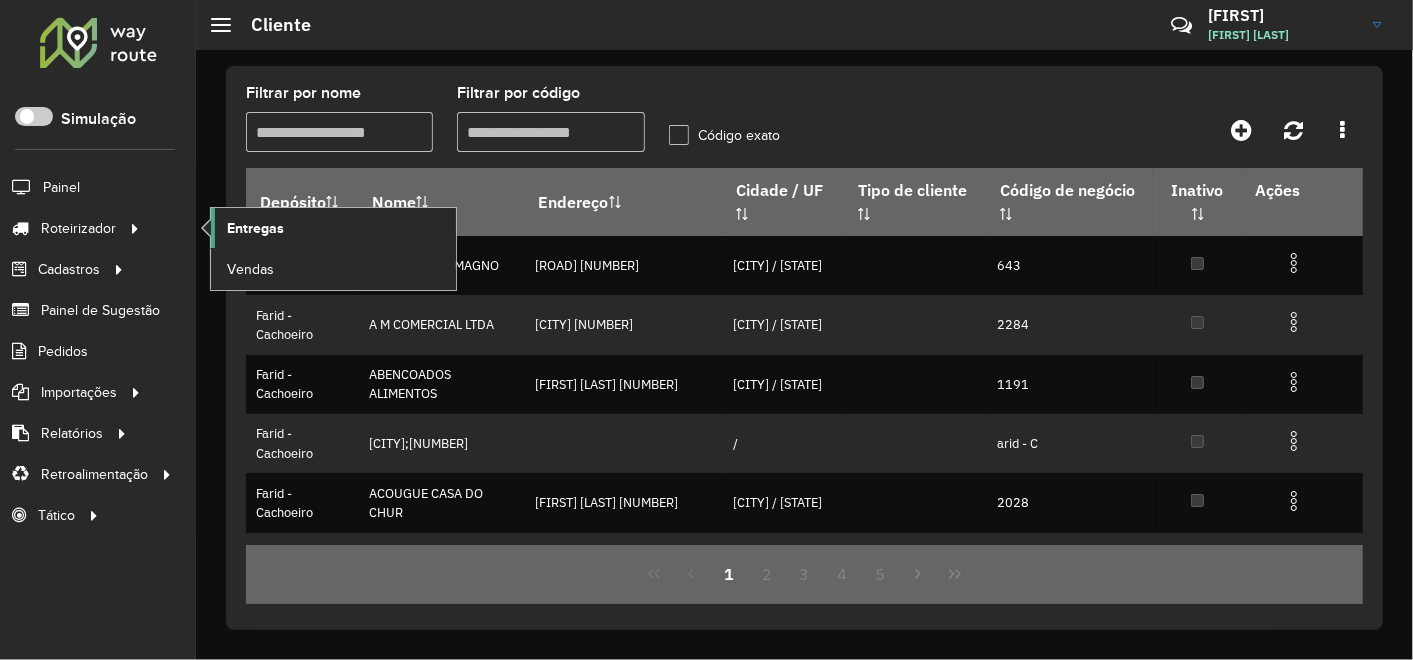 click on "Entregas" 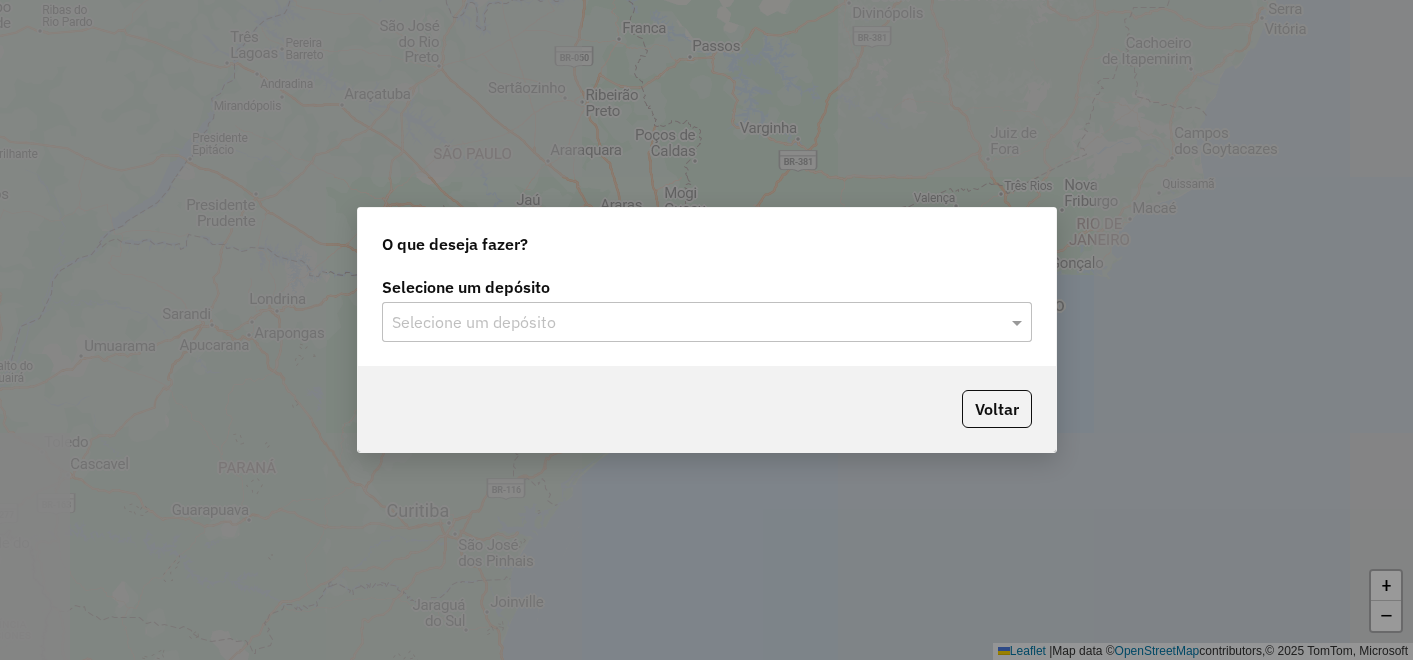 scroll, scrollTop: 0, scrollLeft: 0, axis: both 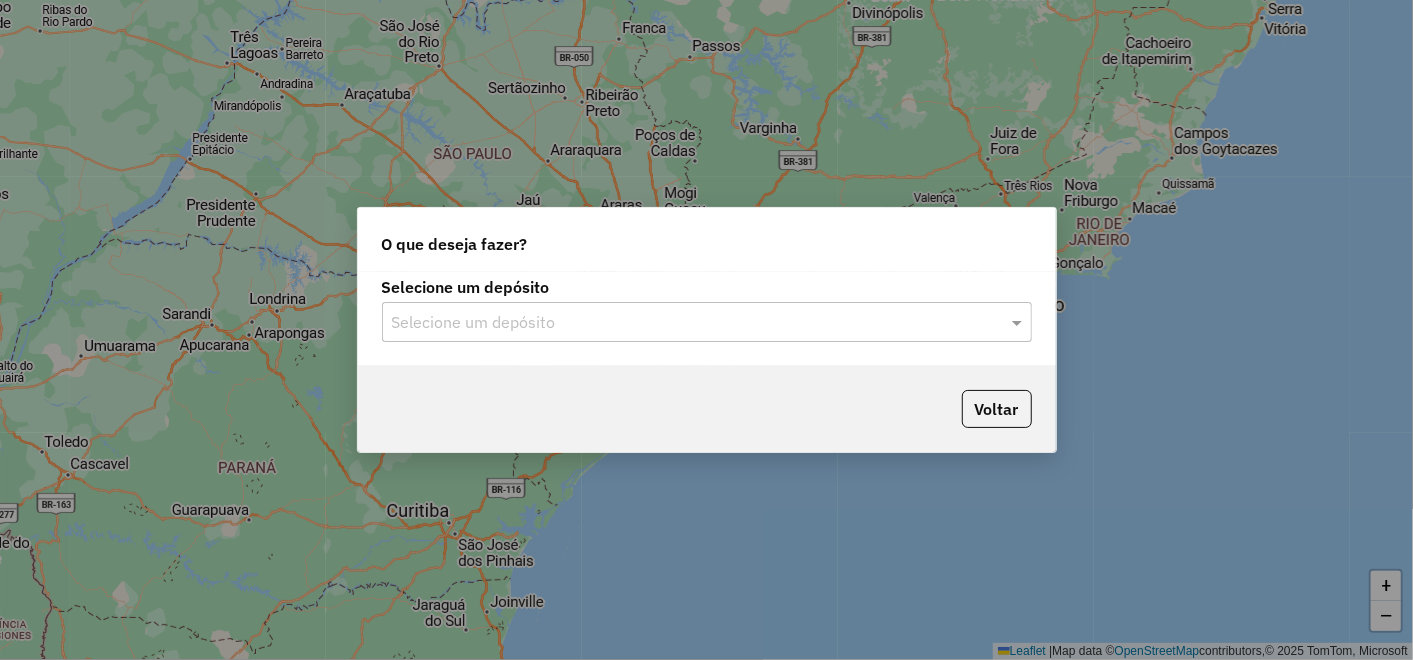 click 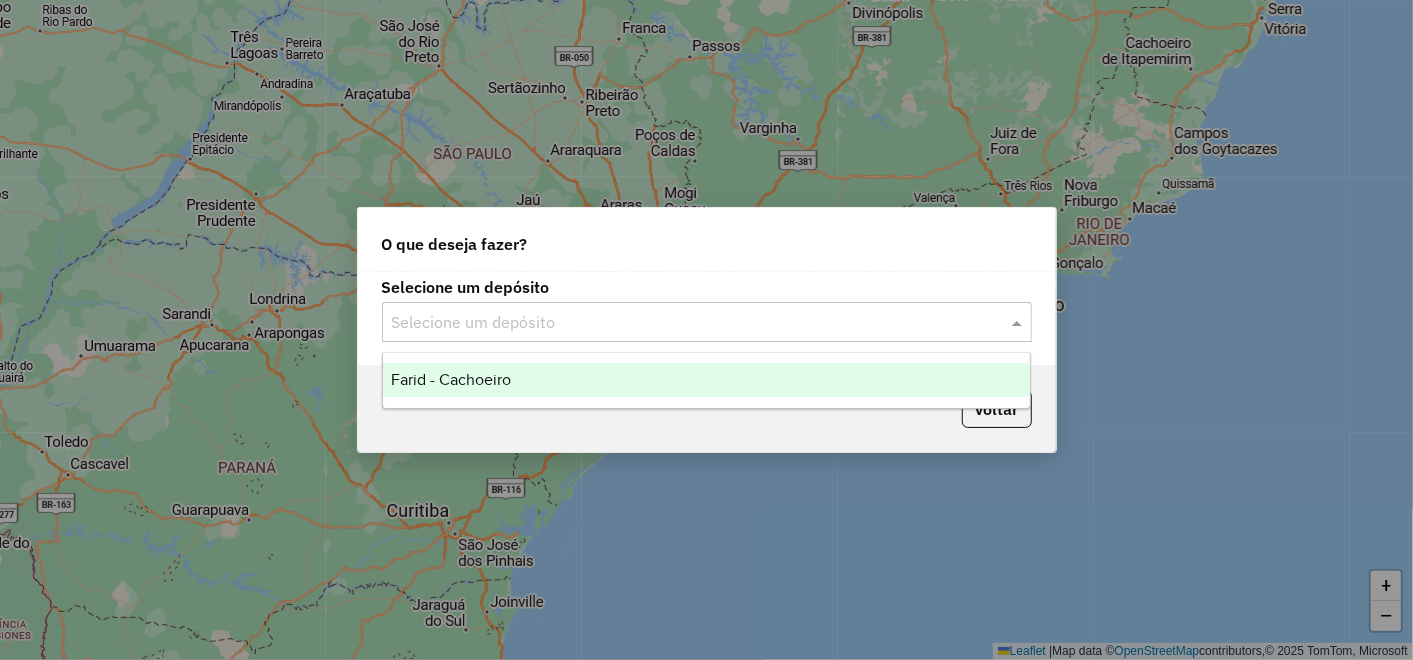 click on "Farid - Cachoeiro" at bounding box center [706, 380] 